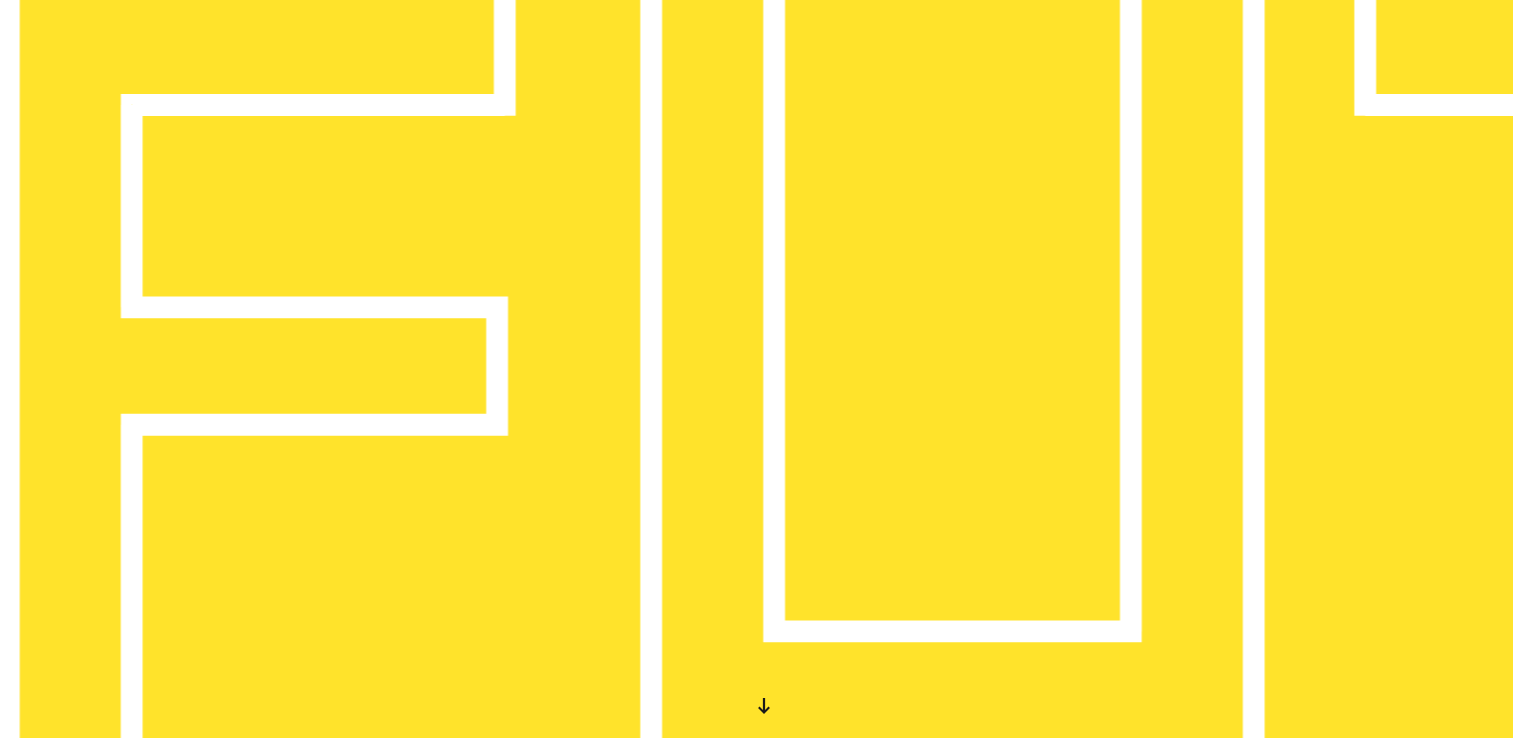 scroll, scrollTop: 0, scrollLeft: 0, axis: both 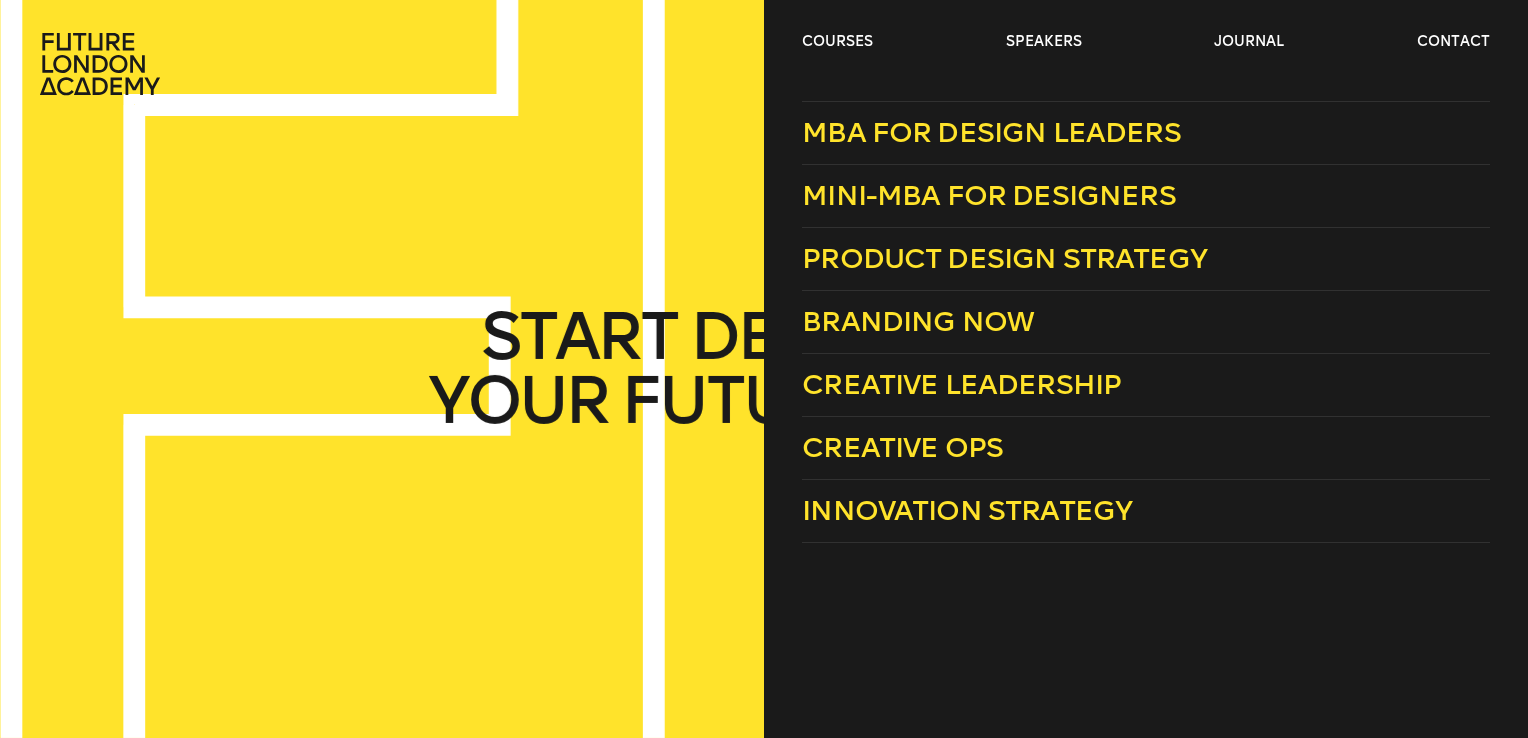 click on "Product Design Strategy" at bounding box center [1004, 258] 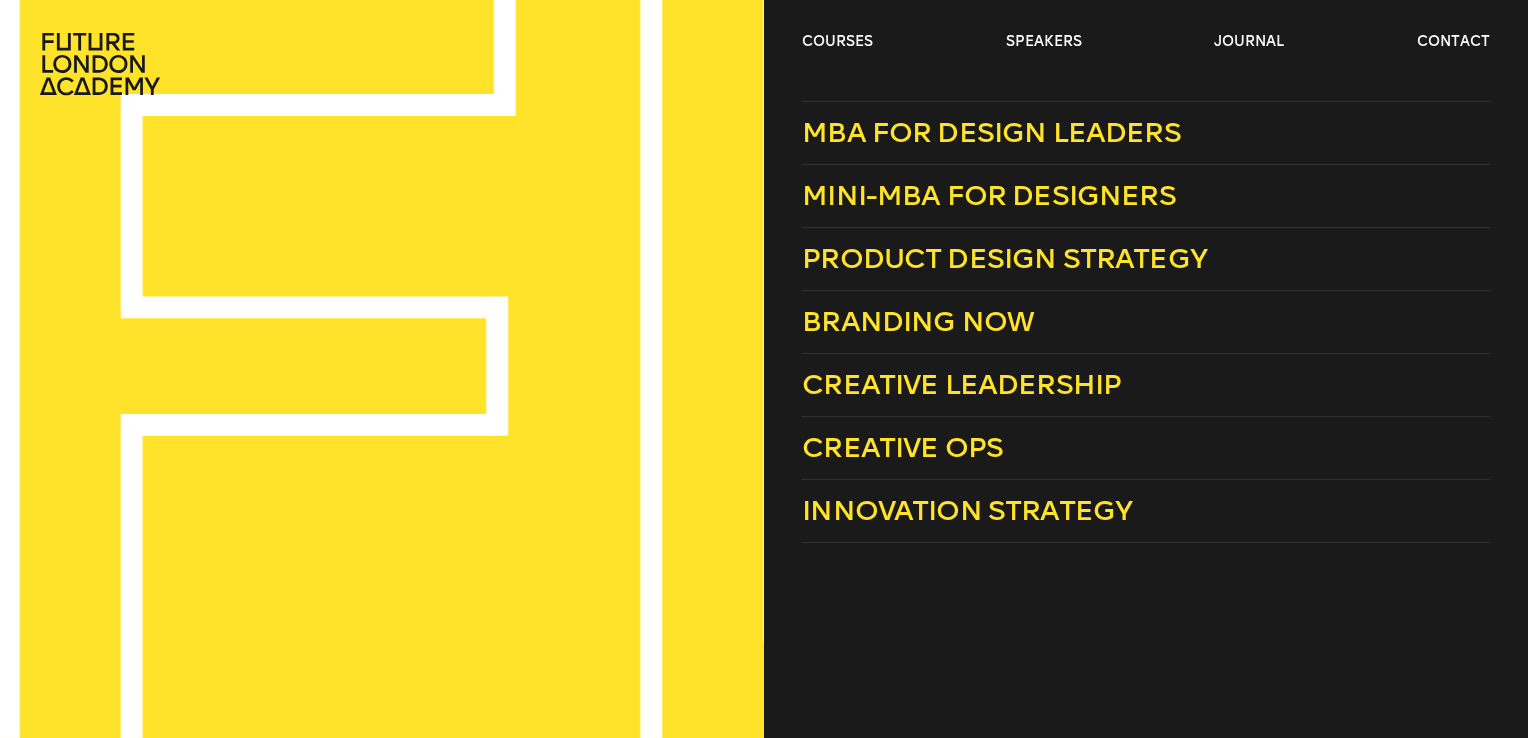 click on "courses" at bounding box center [837, 42] 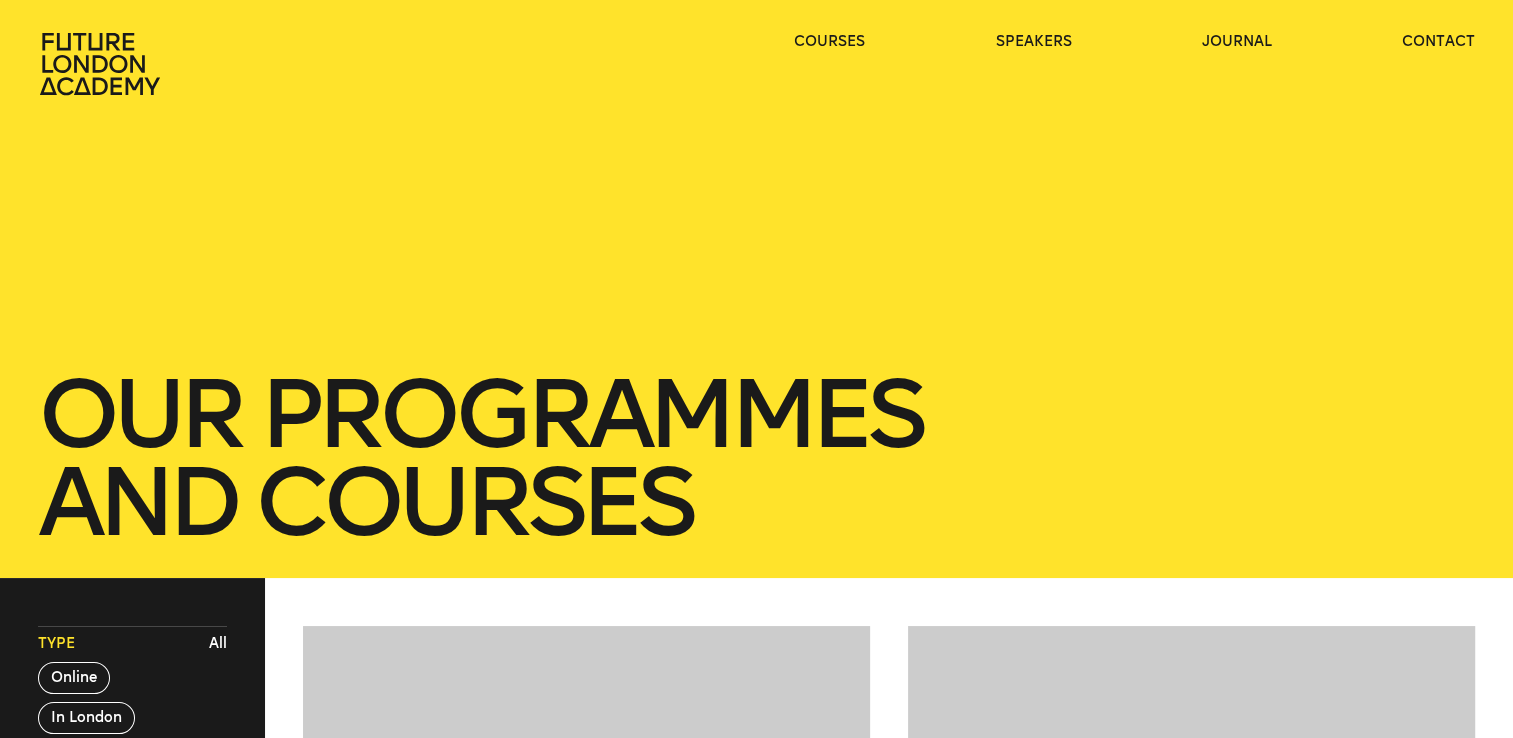 click on "courses" at bounding box center [829, 42] 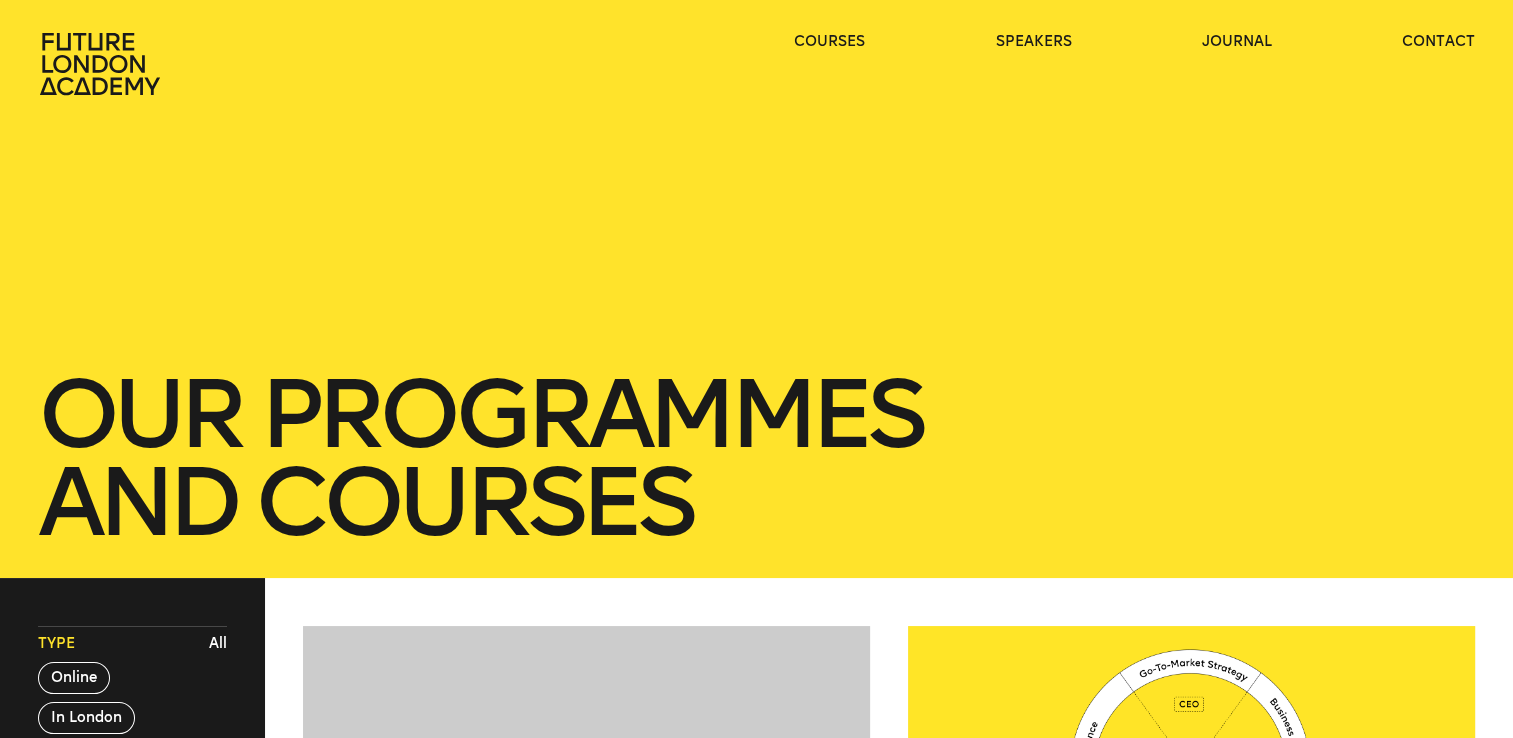 click on "courses" at bounding box center [829, 42] 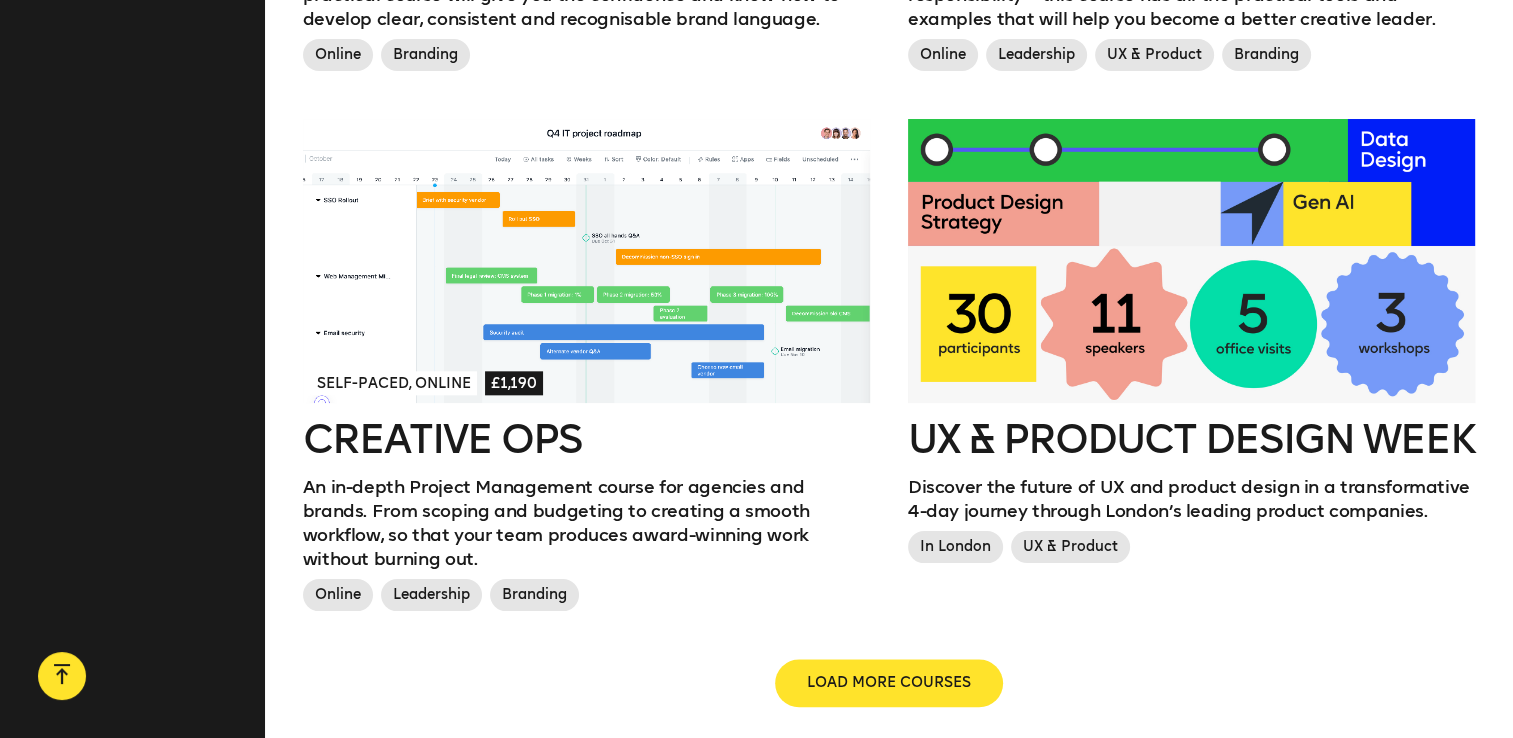 scroll, scrollTop: 2103, scrollLeft: 0, axis: vertical 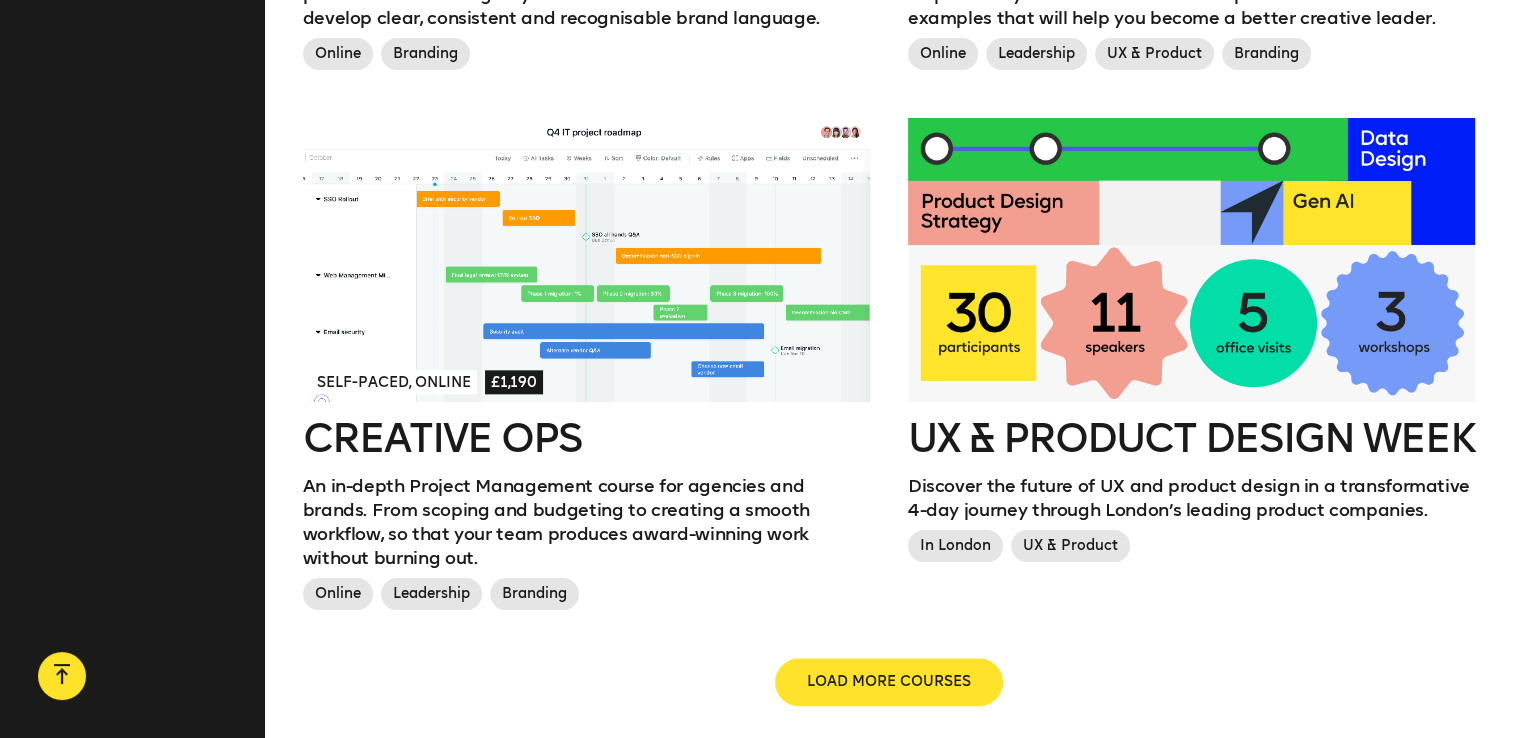 click on "UX & Product Design Week" at bounding box center (1191, 438) 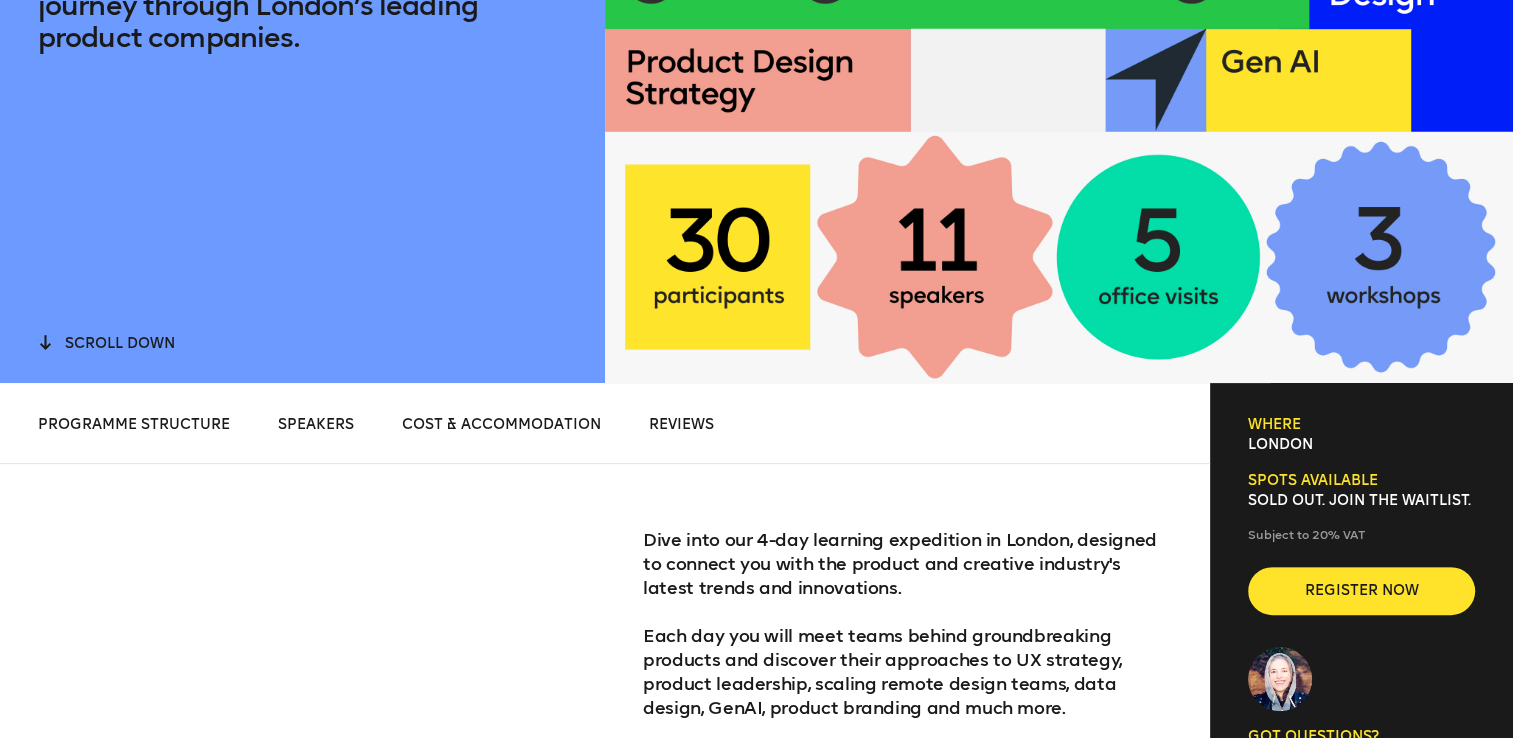 scroll, scrollTop: 398, scrollLeft: 0, axis: vertical 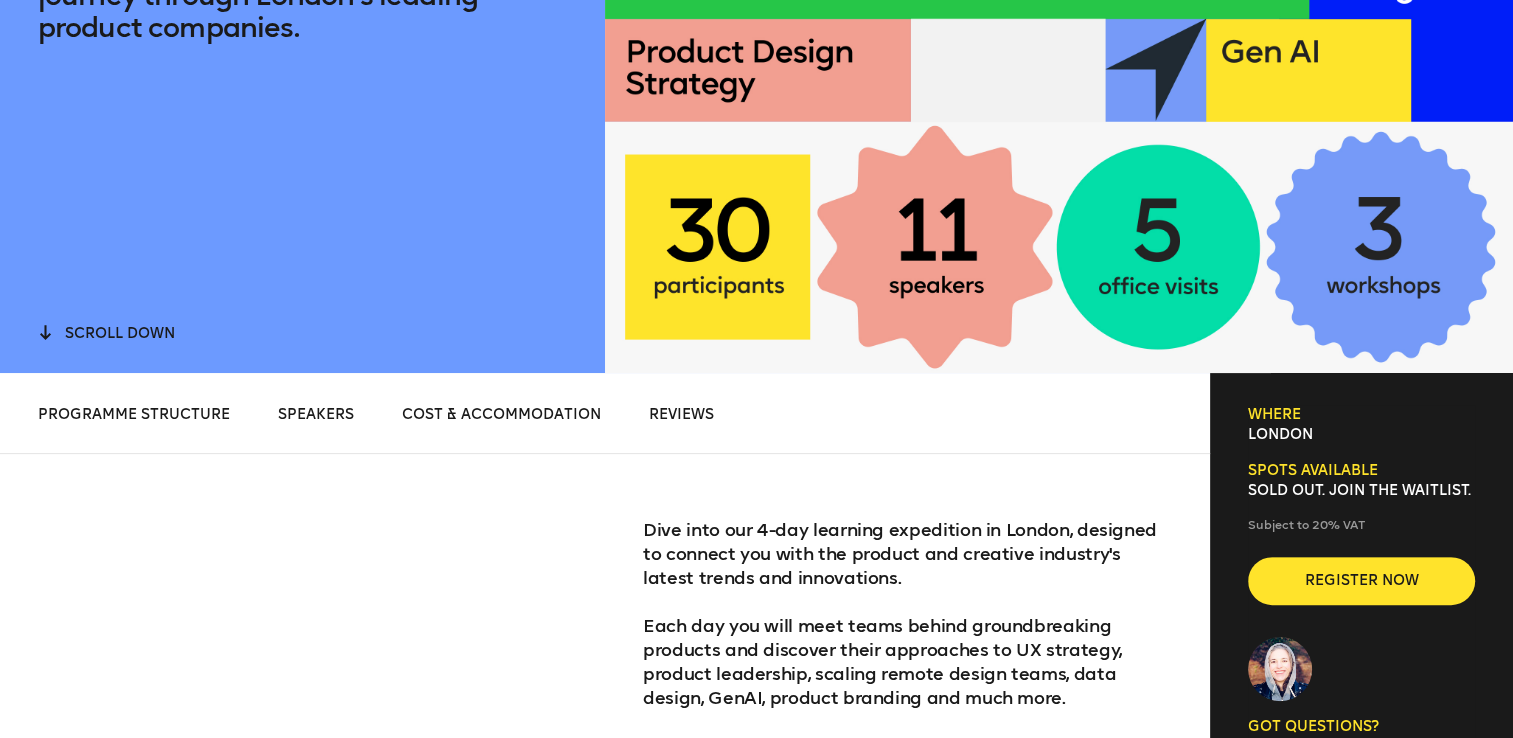 click on "Register now" at bounding box center (1361, 581) 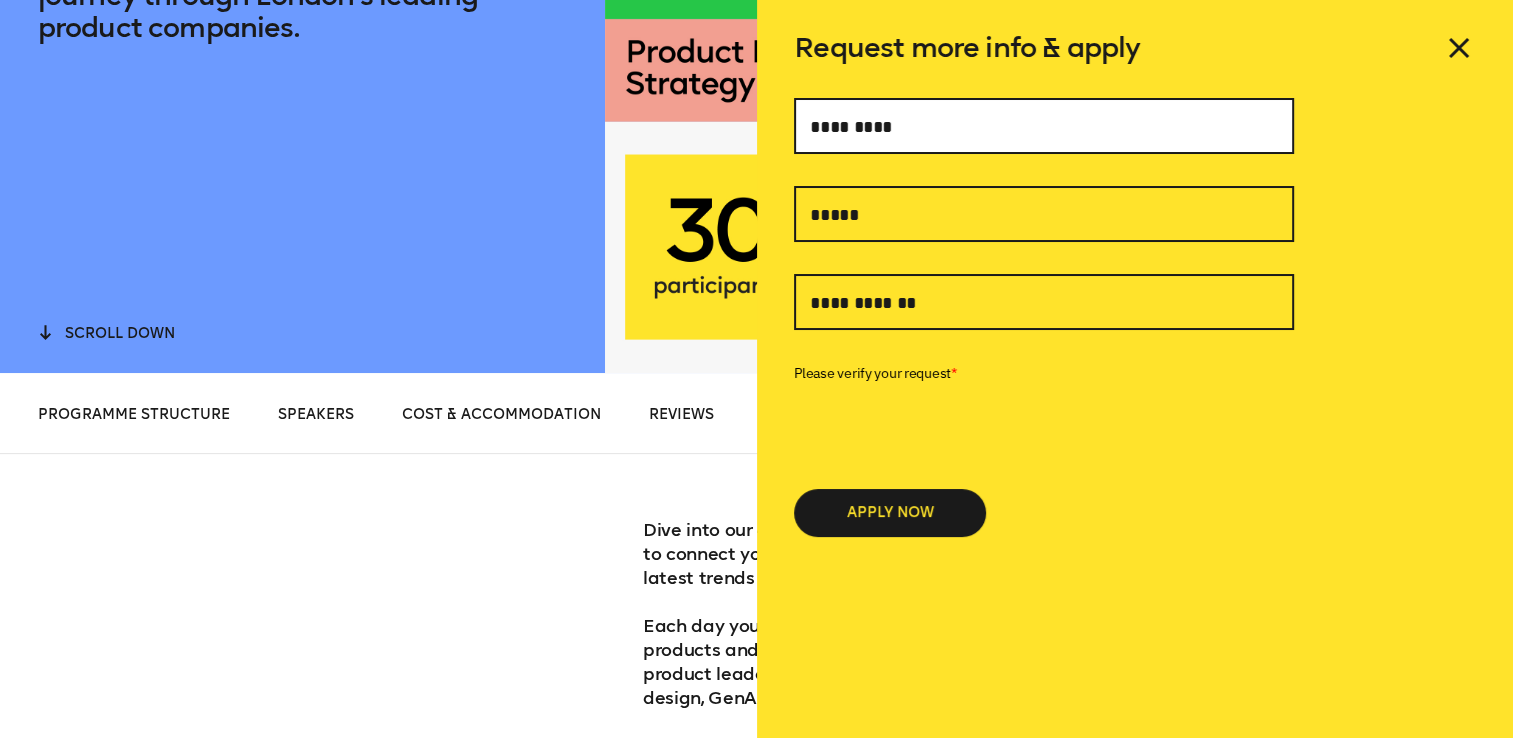 click at bounding box center (1044, 126) 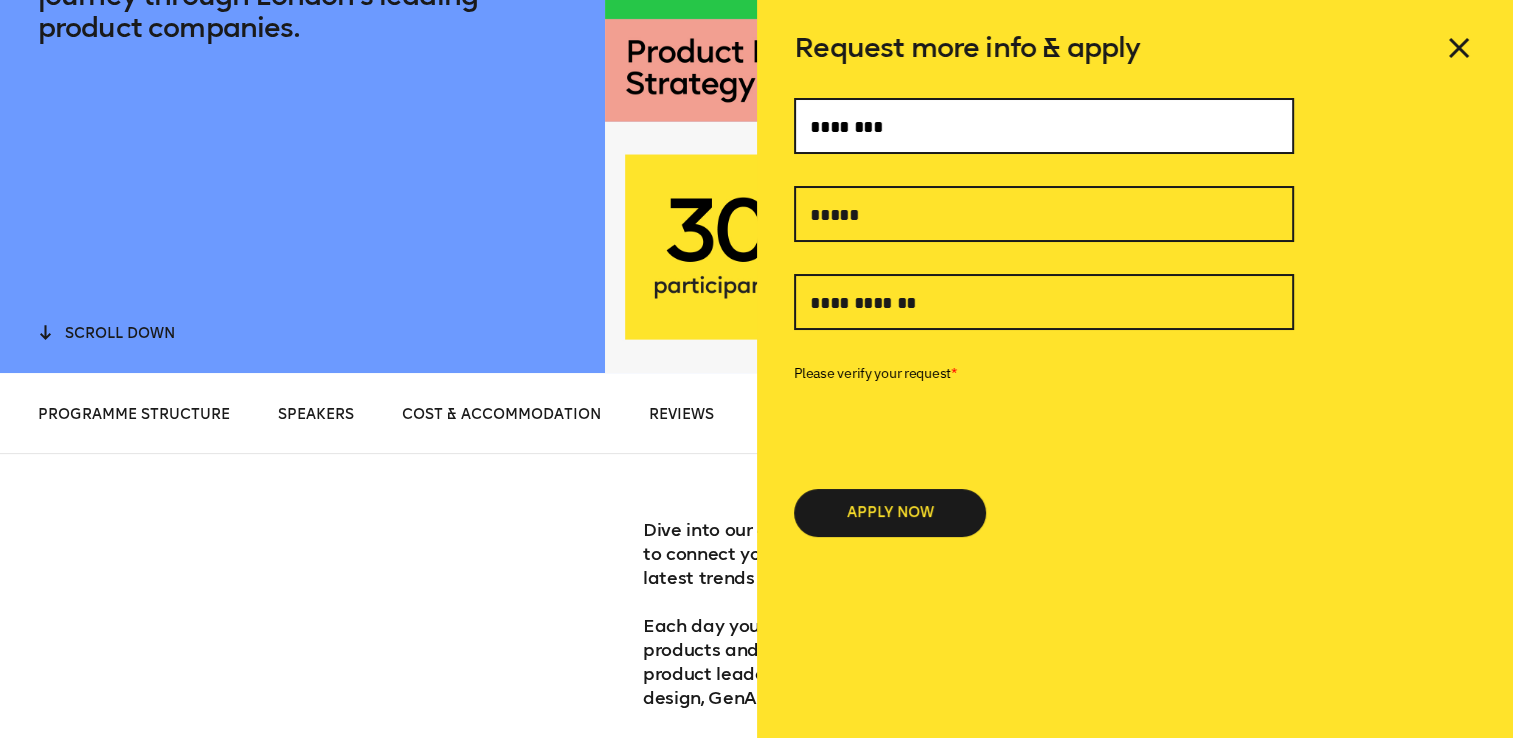 type on "**********" 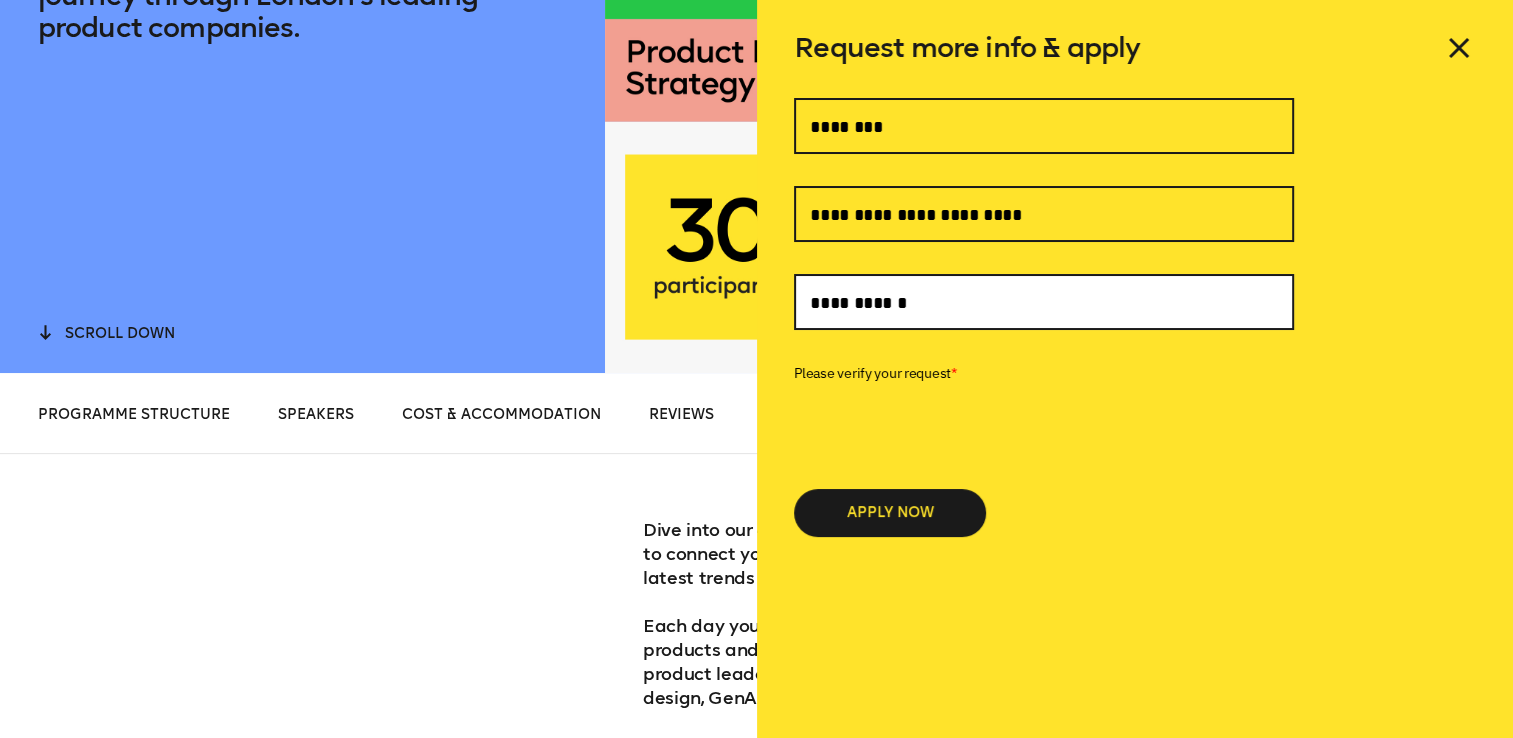 drag, startPoint x: 815, startPoint y: 304, endPoint x: 772, endPoint y: 295, distance: 43.931767 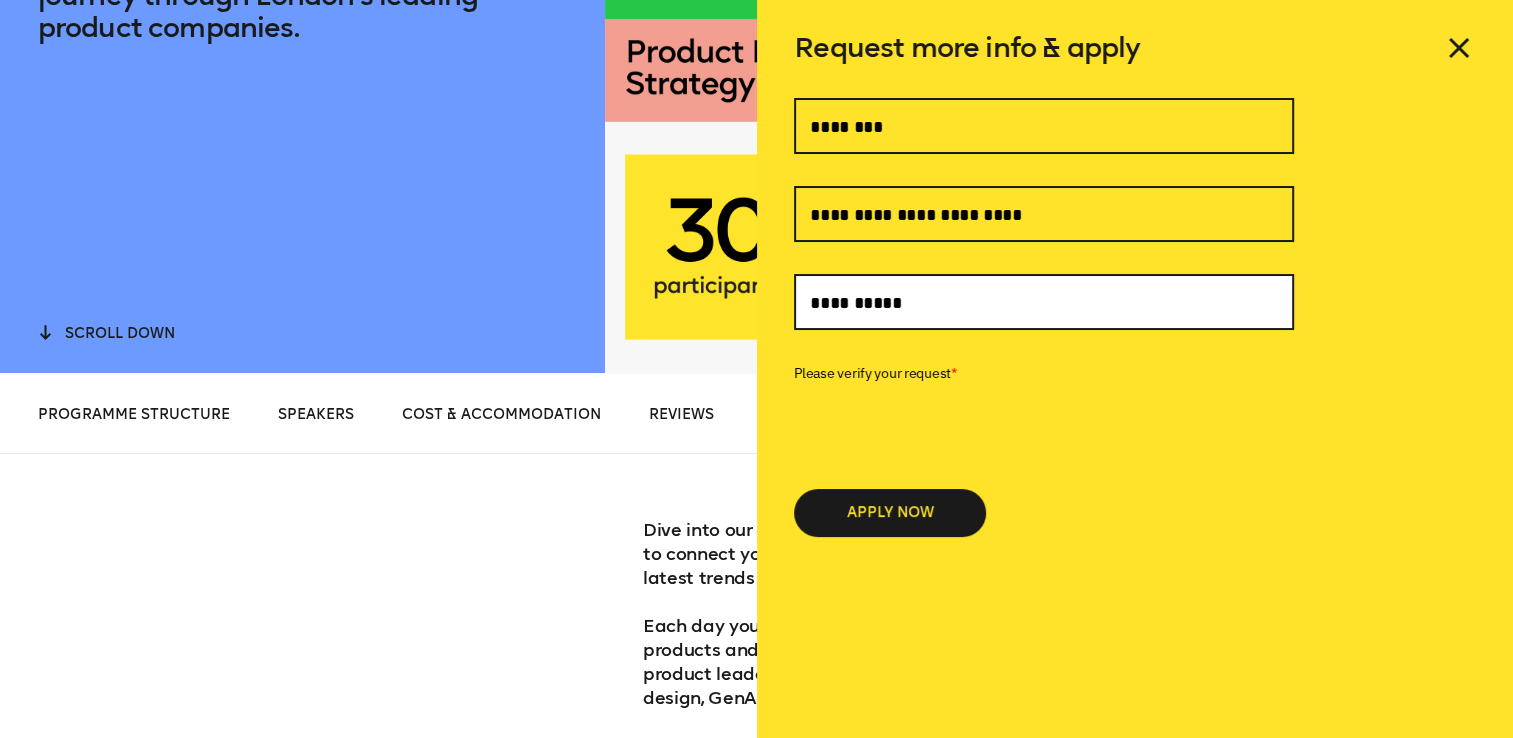 type on "**********" 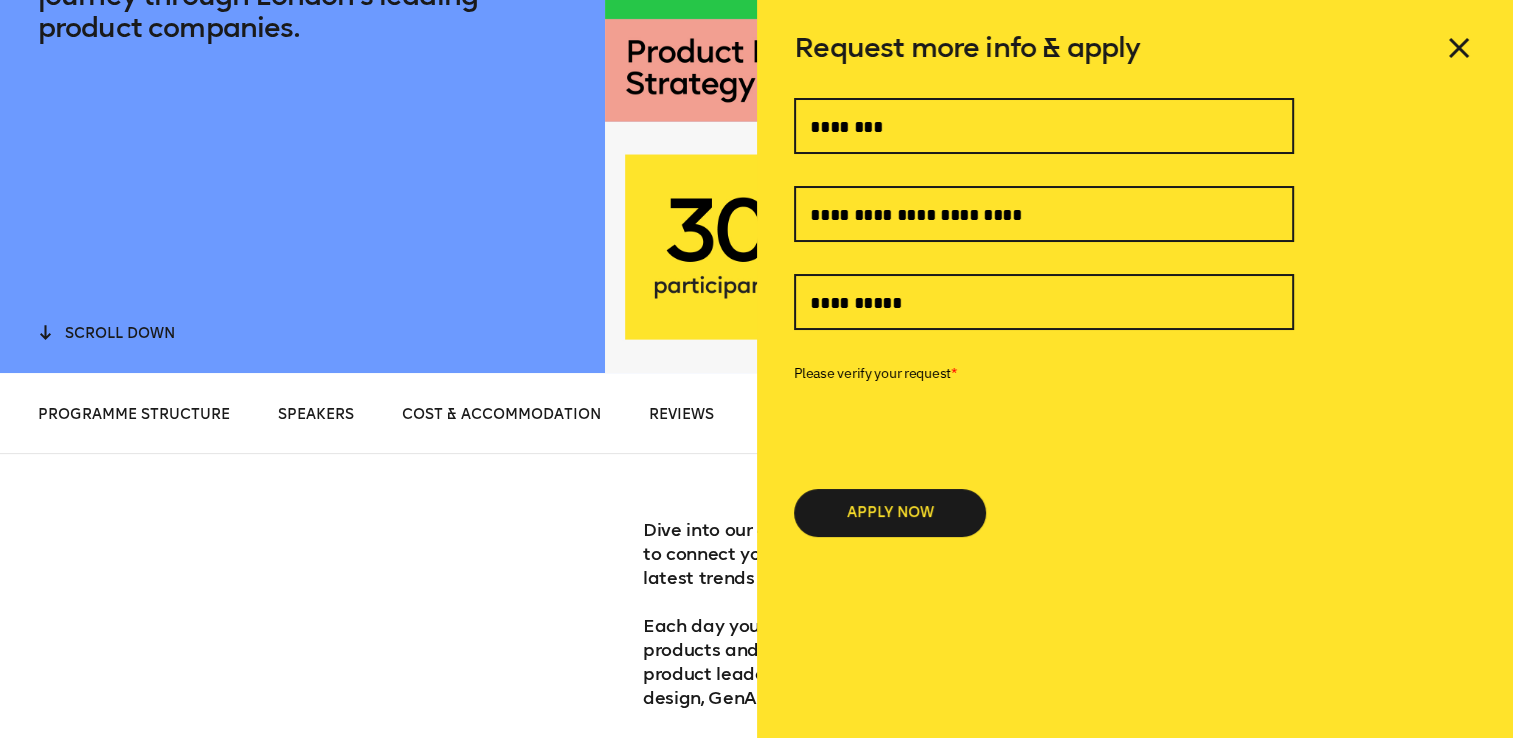 click on "APPLY NOW" at bounding box center [890, 513] 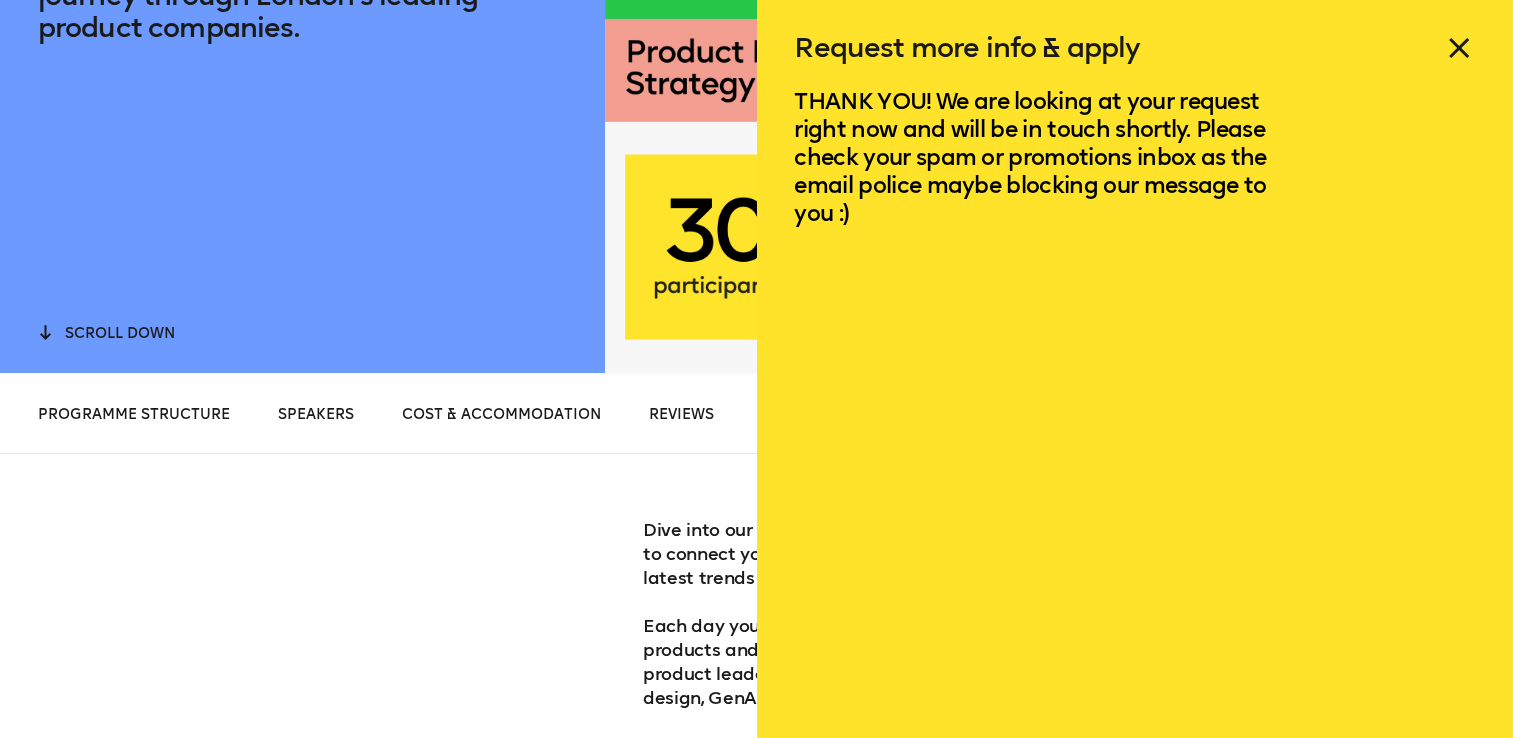 click on "Dive into our 4-day learning expedition in London, designed to connect you with the product and creative industry's latest trends and innovations.  Each day you will meet teams behind groundbreaking products and discover their approaches to UX strategy, product leadership, scaling remote design teams, data design, GenAI, product branding and much more. Our program includes six office visits filled with keynotes, case studies, fireside chats, roundtable discussions, and mini-workshops to enhance your understanding of industry collaboration and operations. This unique format offers a fresh approach to learning and networking. Join a small group of 30 Product Design Directors, Heads of Design, and UX Researchers from around the world. Make valuable connections and gain new perspectives. Who attends this programme Product Design Directors and Heads of Design Product and UX Designers Design Managers and Team Leads UX Researchers and Service Designers Heads of Product and Design Ops teams What you will learn" at bounding box center (605, 942) 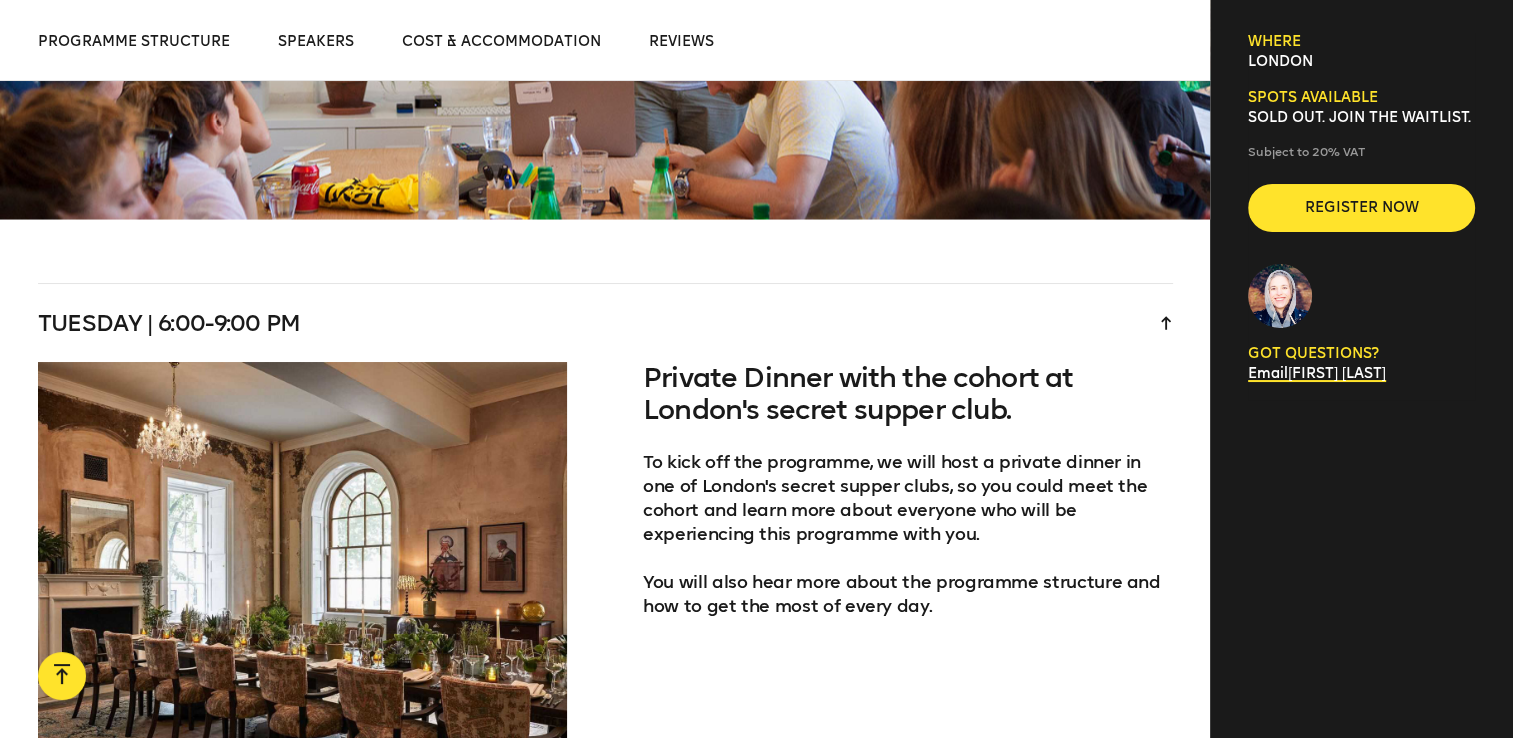 scroll, scrollTop: 3803, scrollLeft: 0, axis: vertical 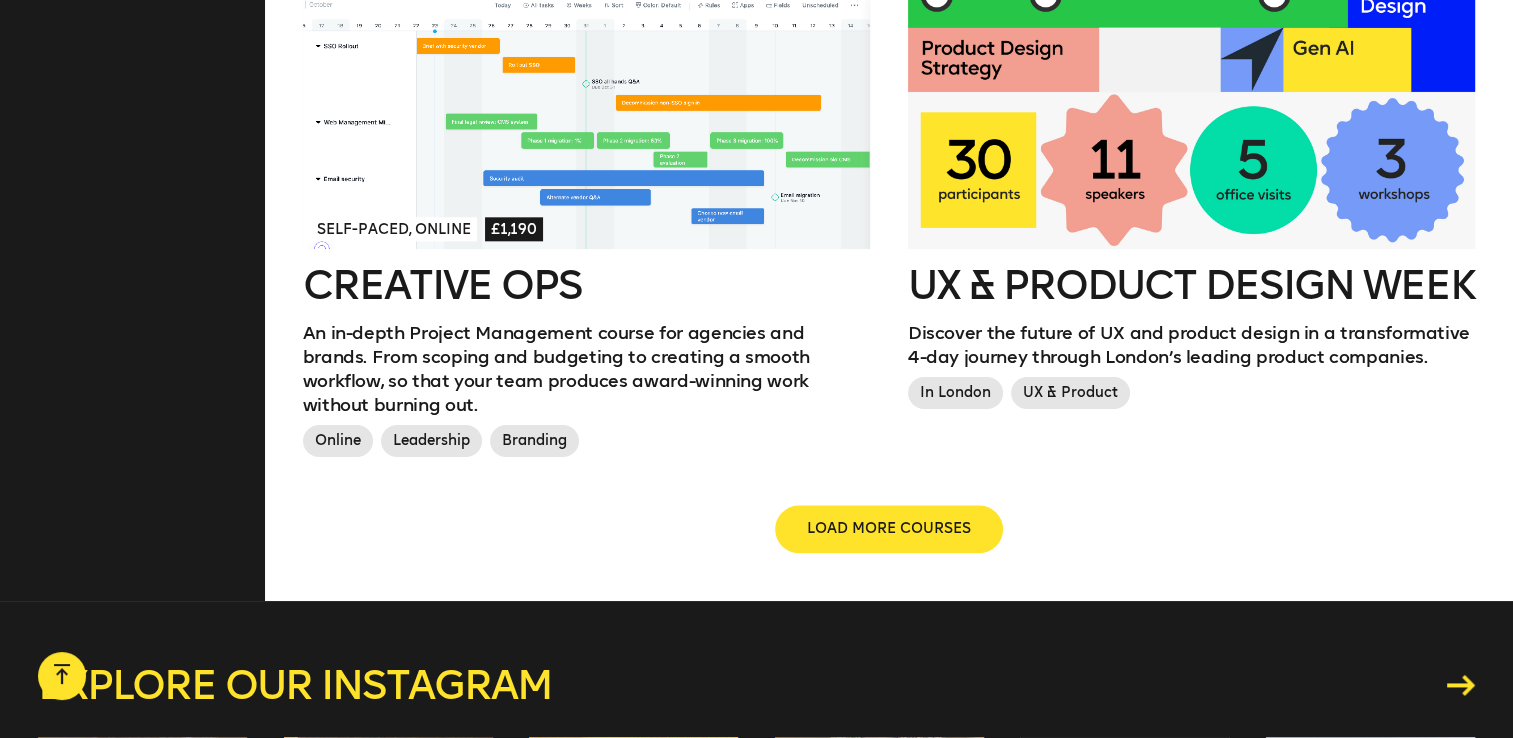 click on "LOAD MORE COURSES" at bounding box center [889, 529] 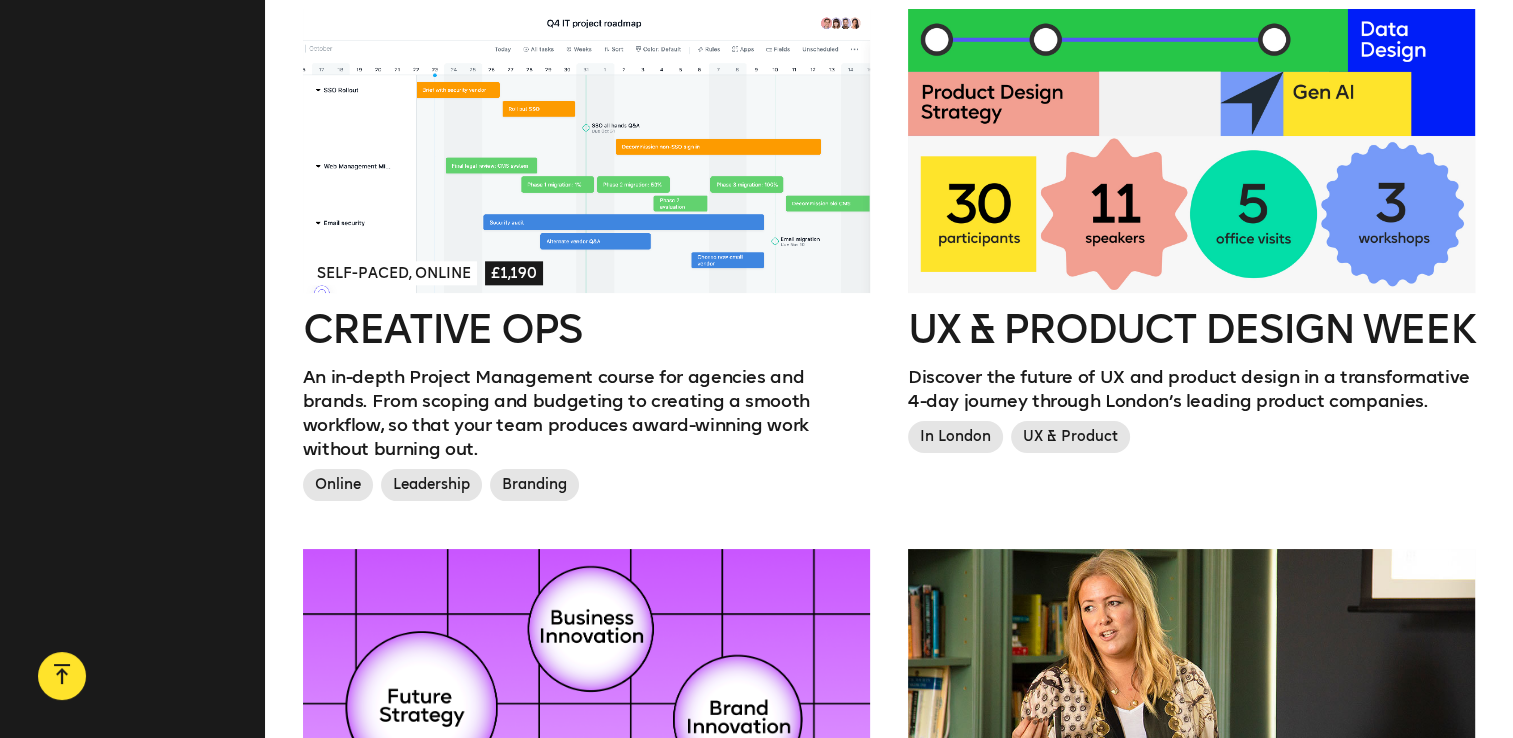 scroll, scrollTop: 2208, scrollLeft: 0, axis: vertical 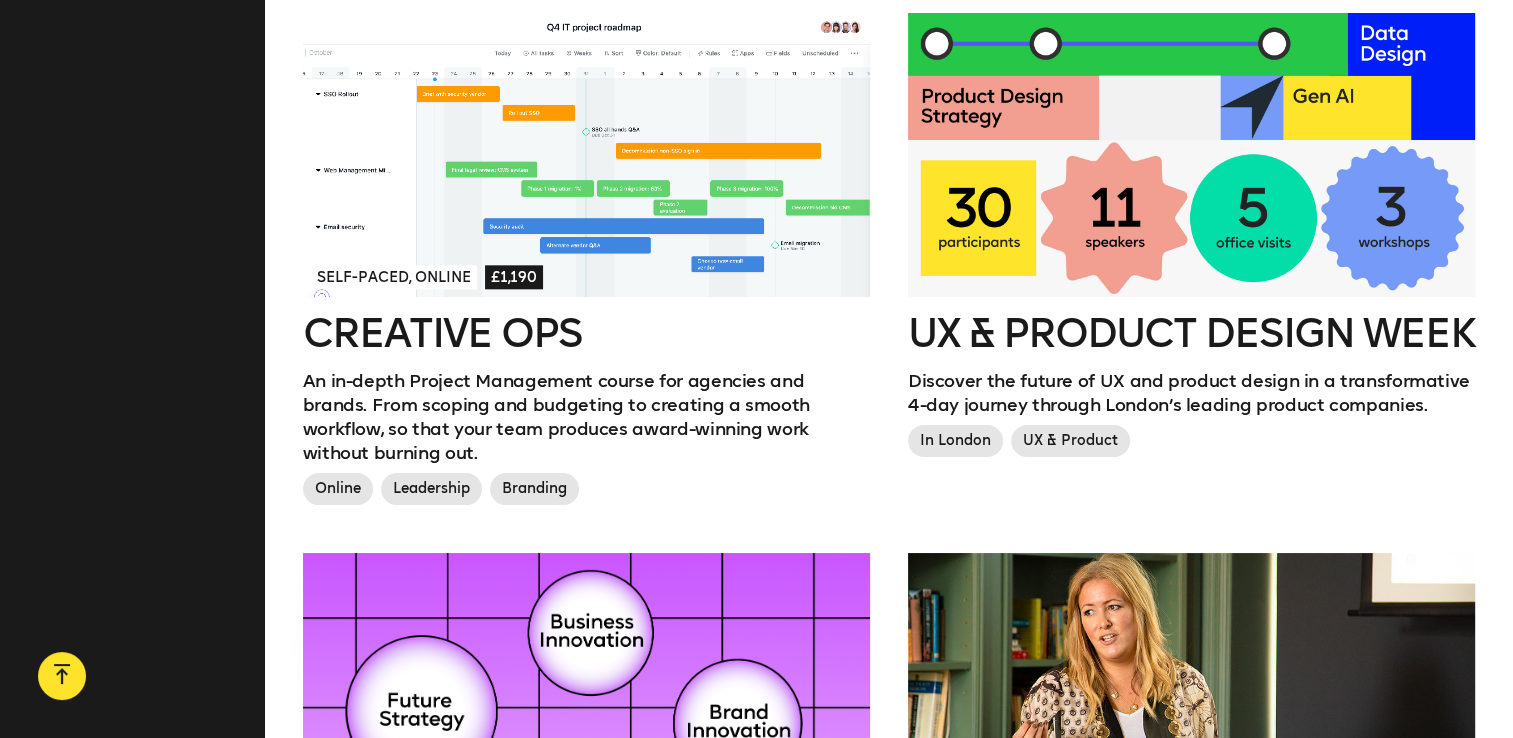 click on "Creative Ops" at bounding box center [586, 333] 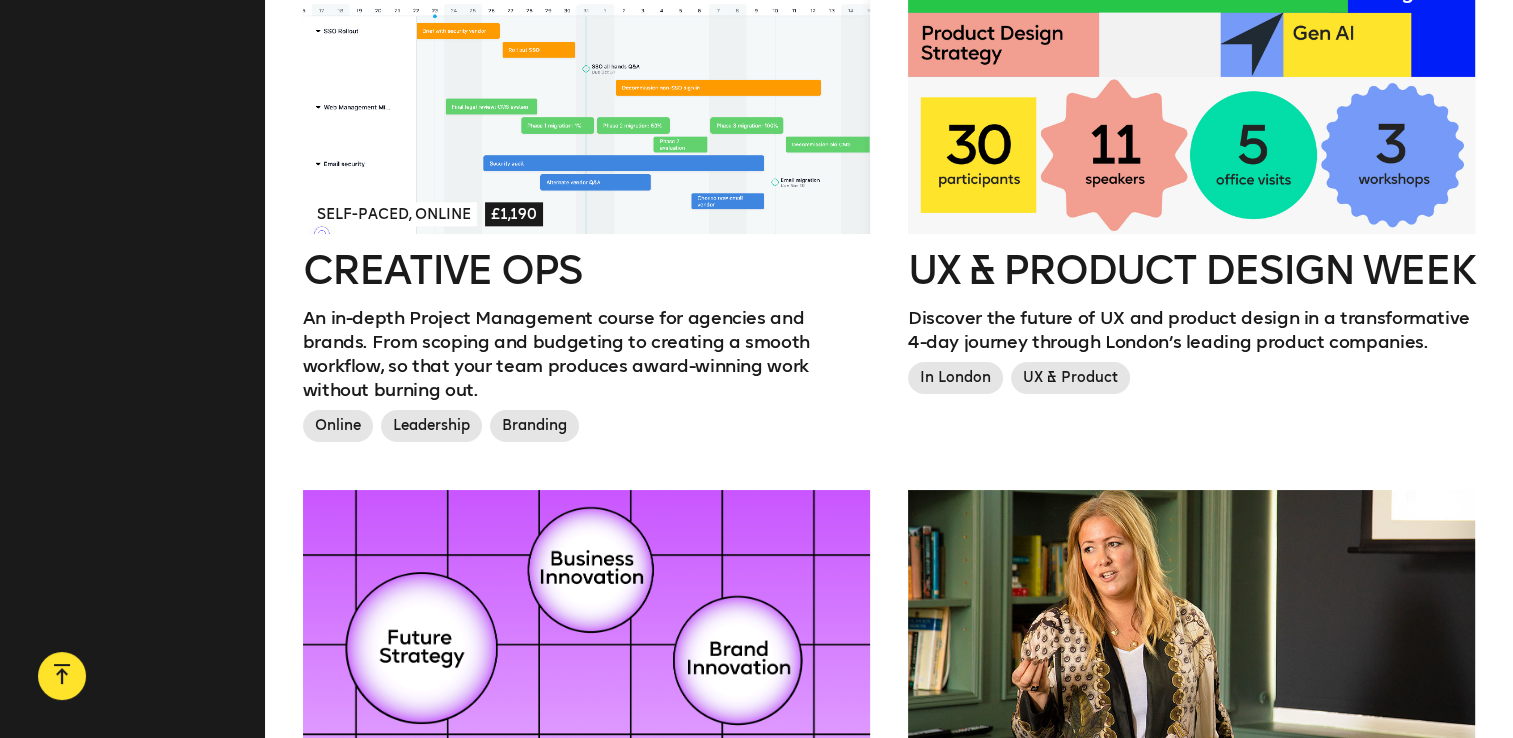 scroll, scrollTop: 2272, scrollLeft: 0, axis: vertical 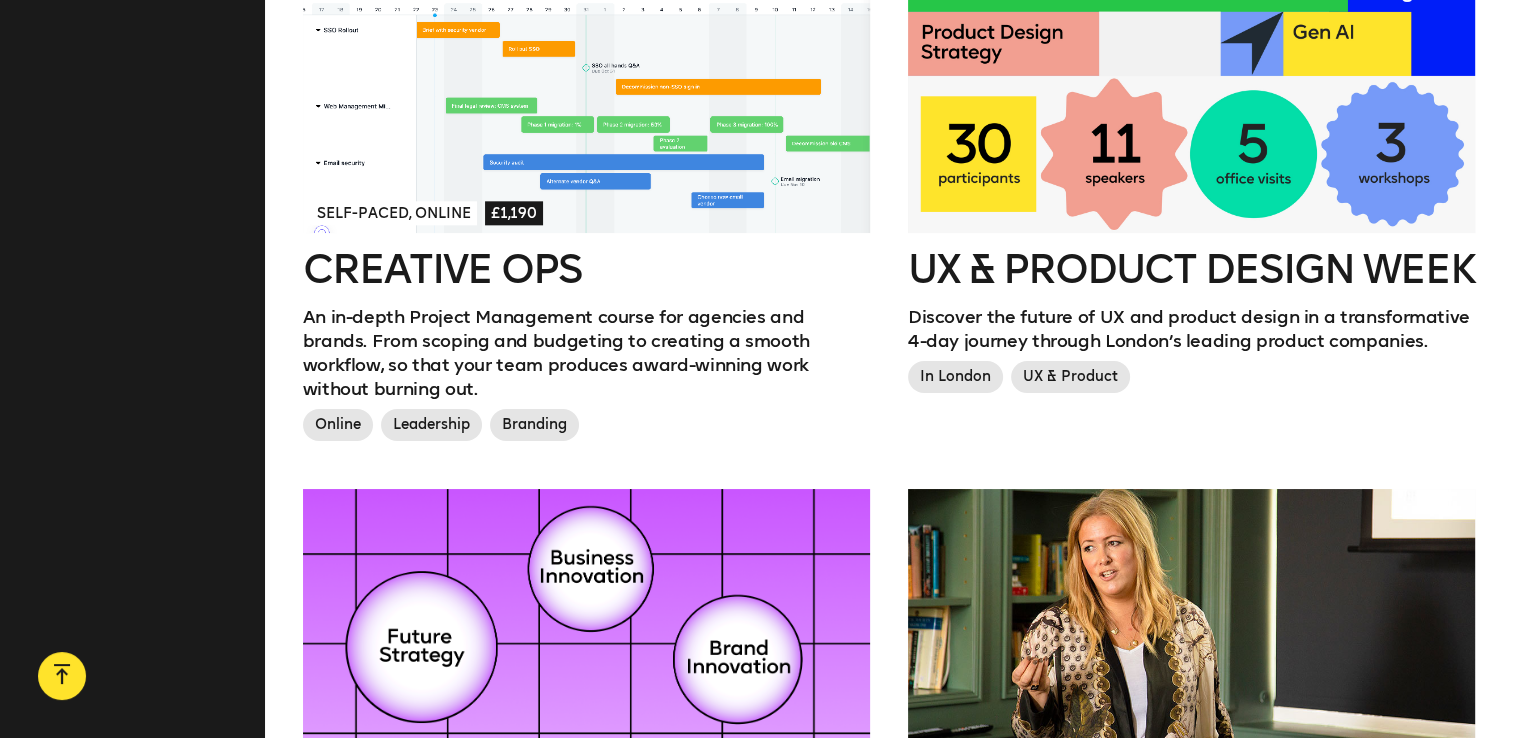 click on "UX & Product Design Week" at bounding box center [1191, 269] 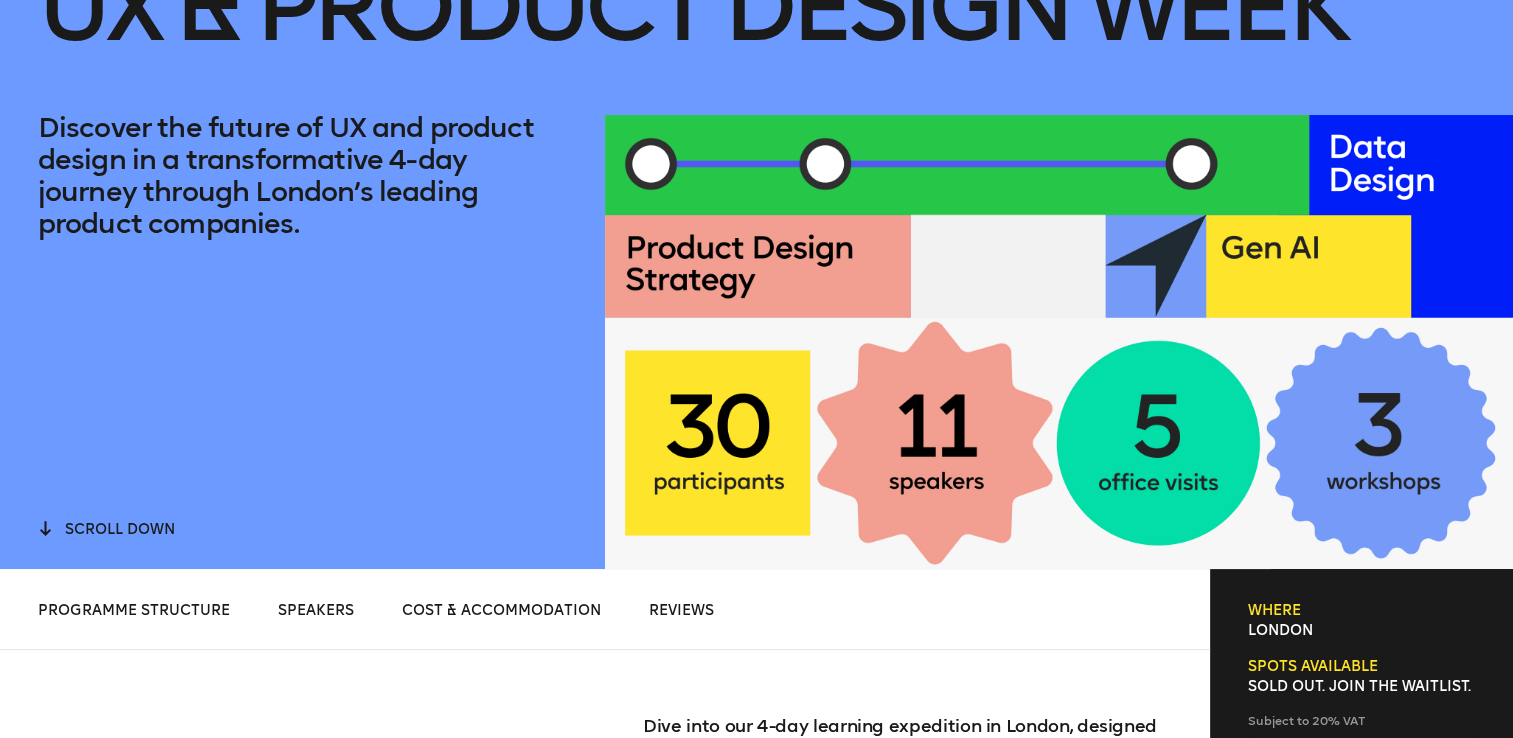 scroll, scrollTop: 0, scrollLeft: 0, axis: both 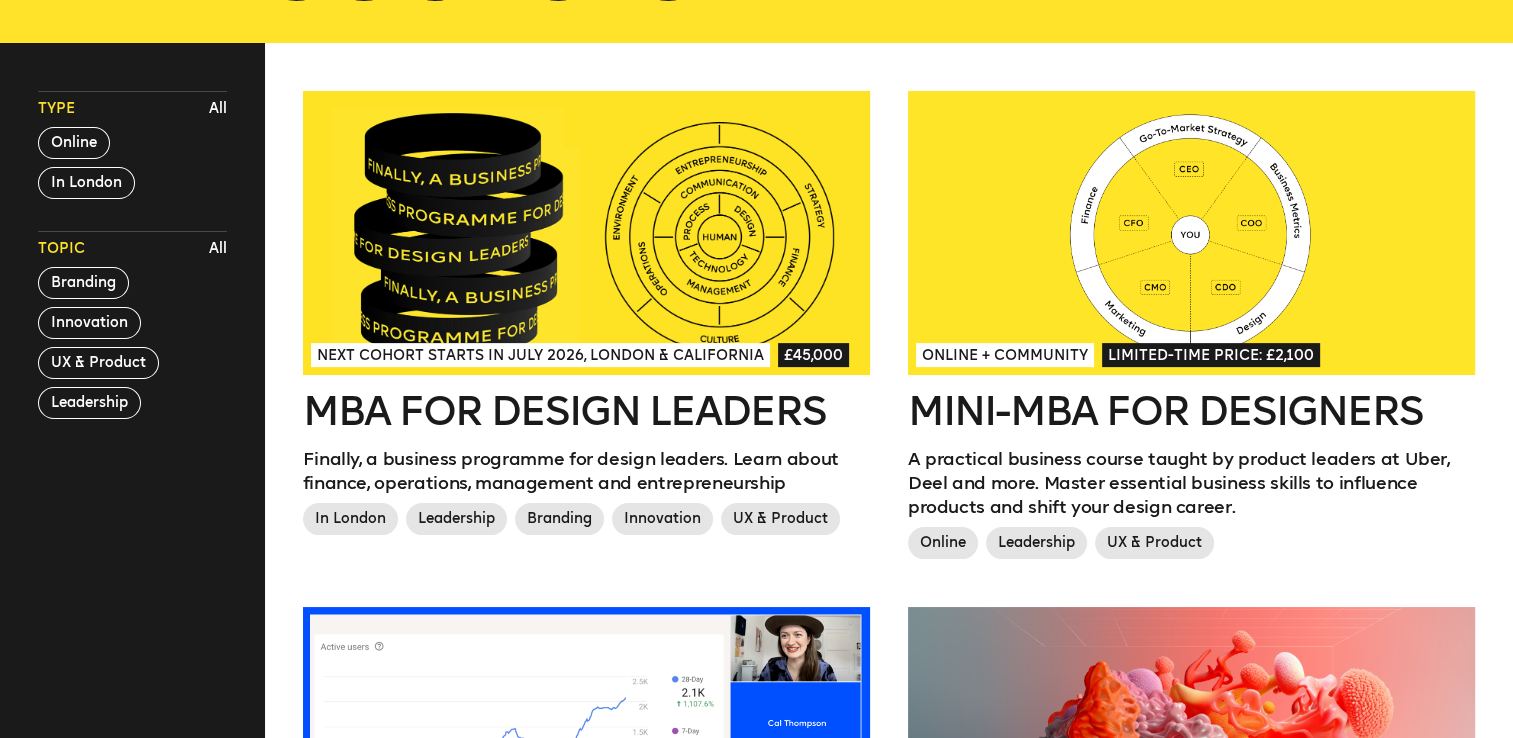 click on "Online" at bounding box center [74, 143] 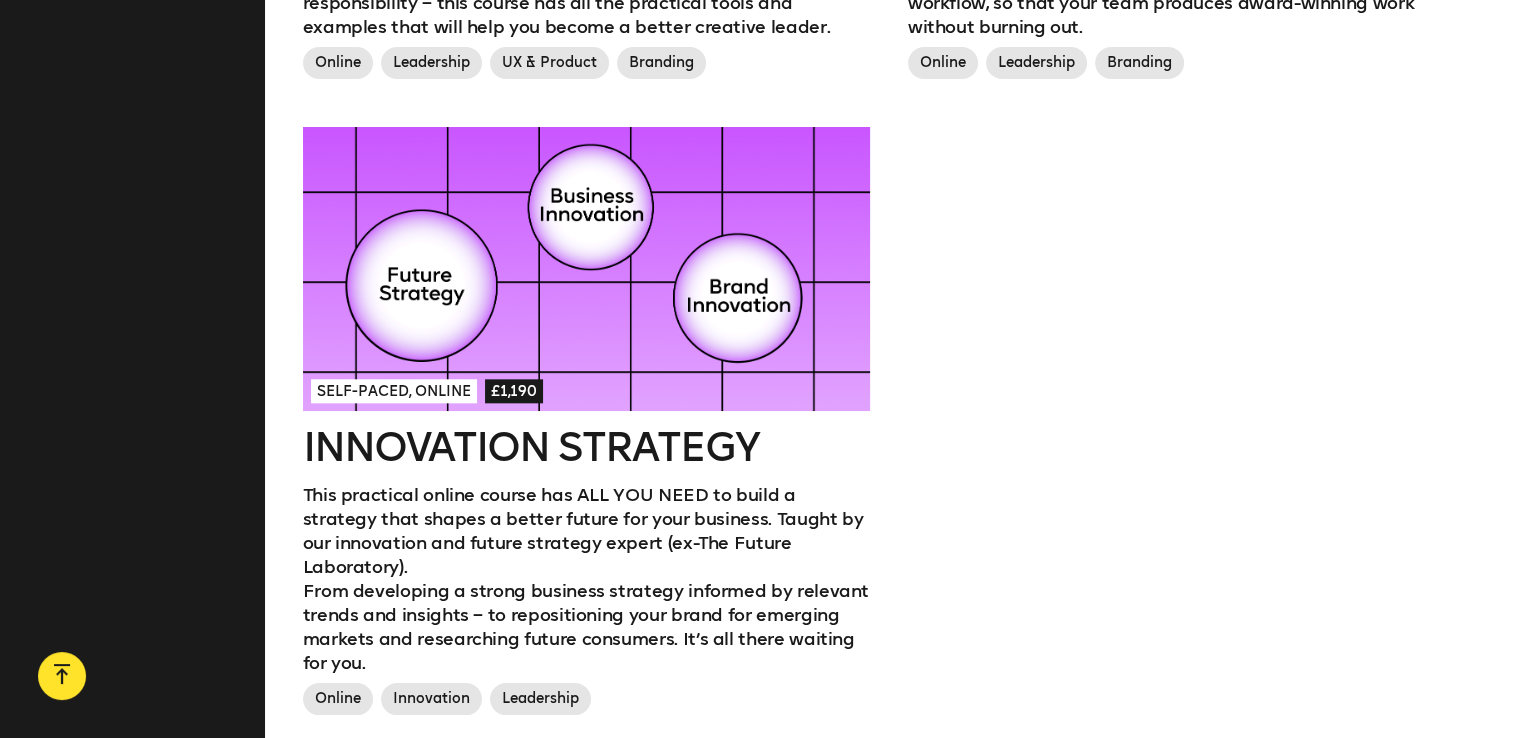 scroll, scrollTop: 2124, scrollLeft: 0, axis: vertical 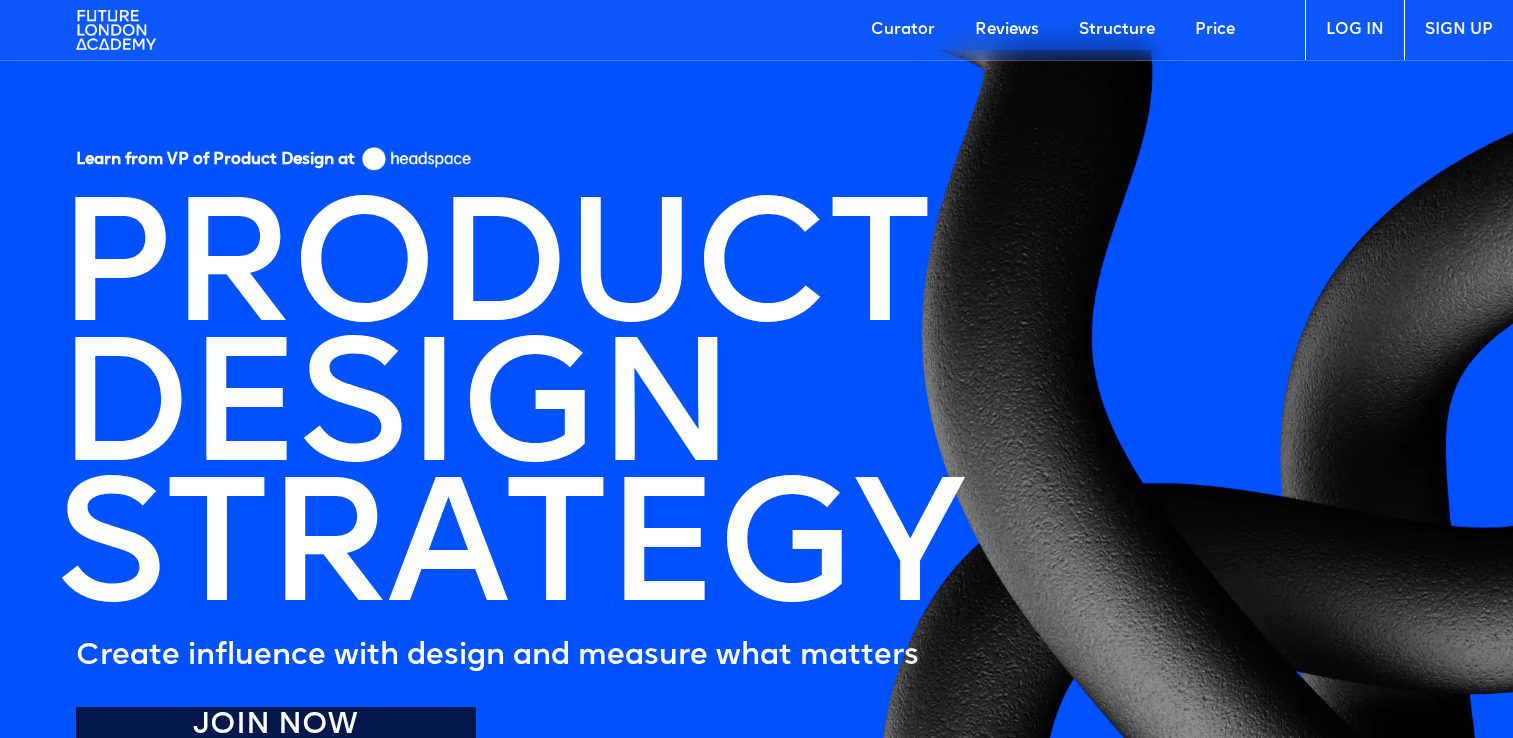 click on "Learn from VP of Product Design at  PRODUCT DESIGN STRATEGY Create influence with design and measure what matters Join Now" at bounding box center (756, 493) 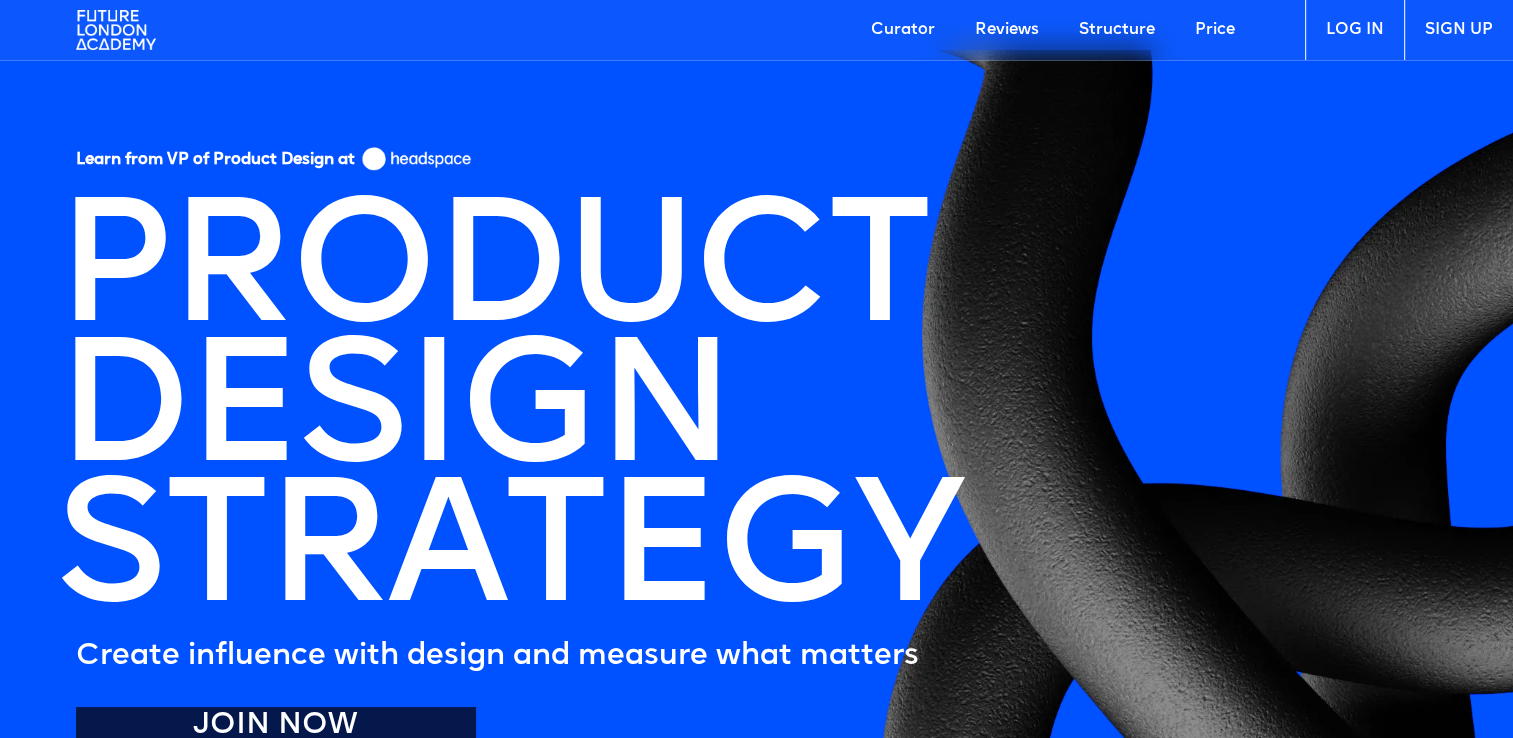 scroll, scrollTop: 0, scrollLeft: 0, axis: both 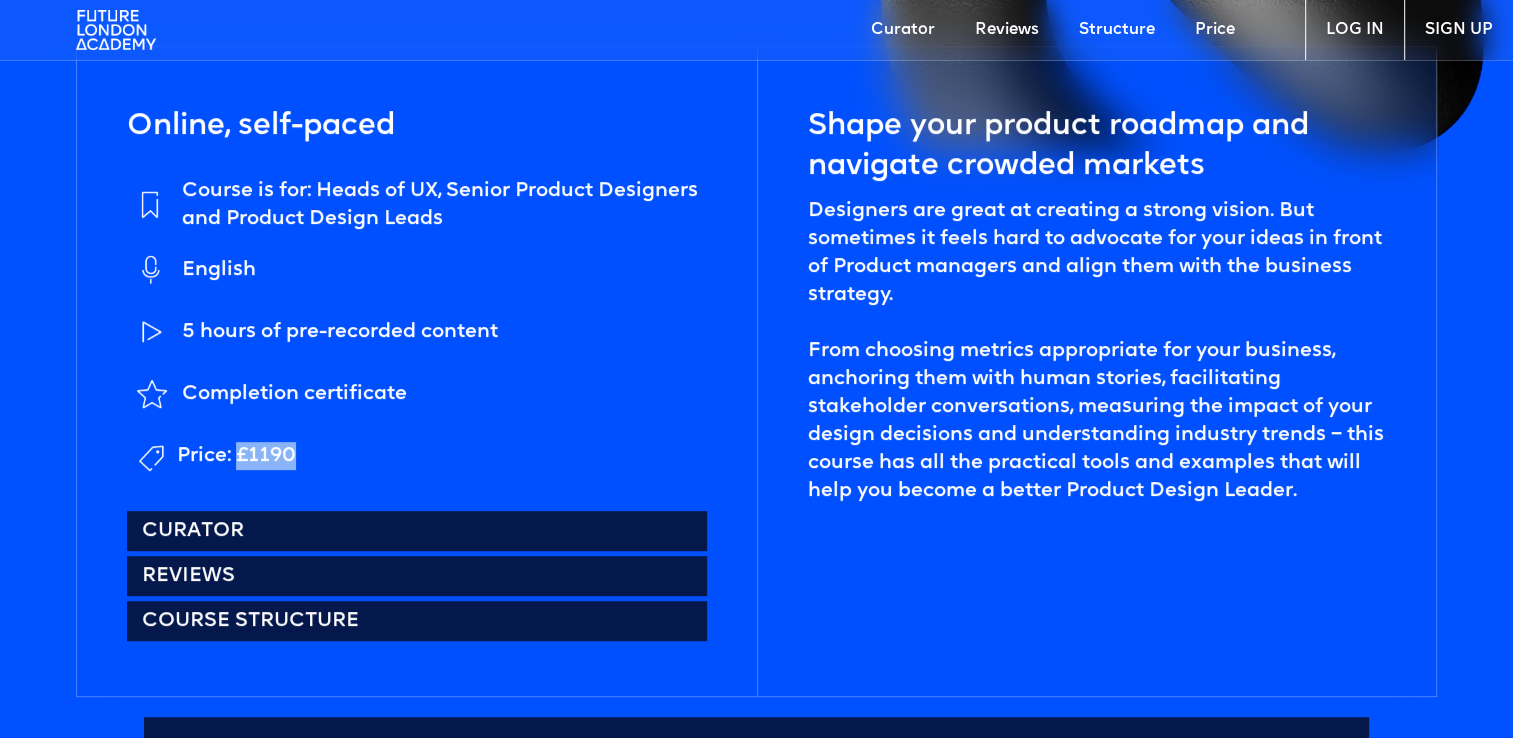 drag, startPoint x: 237, startPoint y: 454, endPoint x: 304, endPoint y: 450, distance: 67.11929 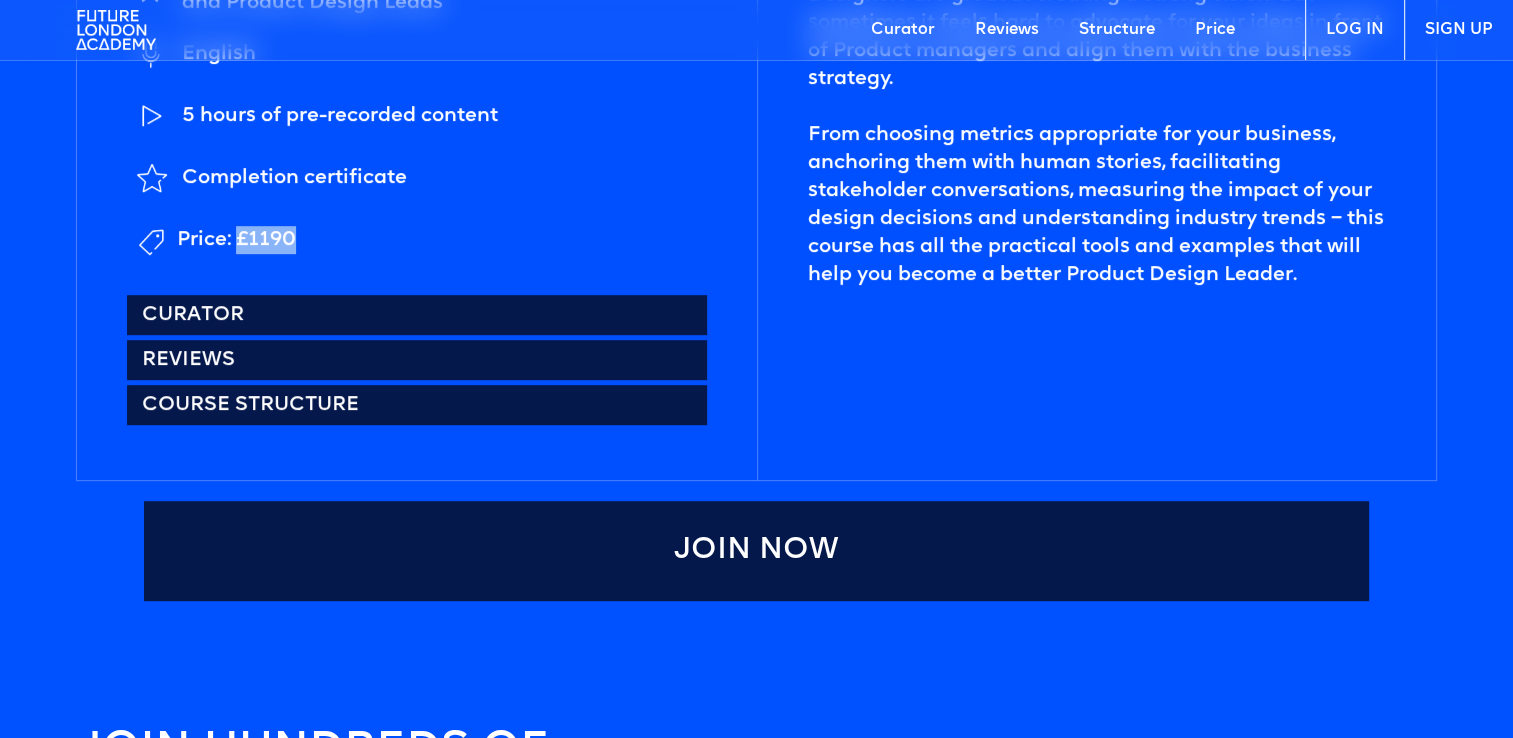 scroll, scrollTop: 1004, scrollLeft: 0, axis: vertical 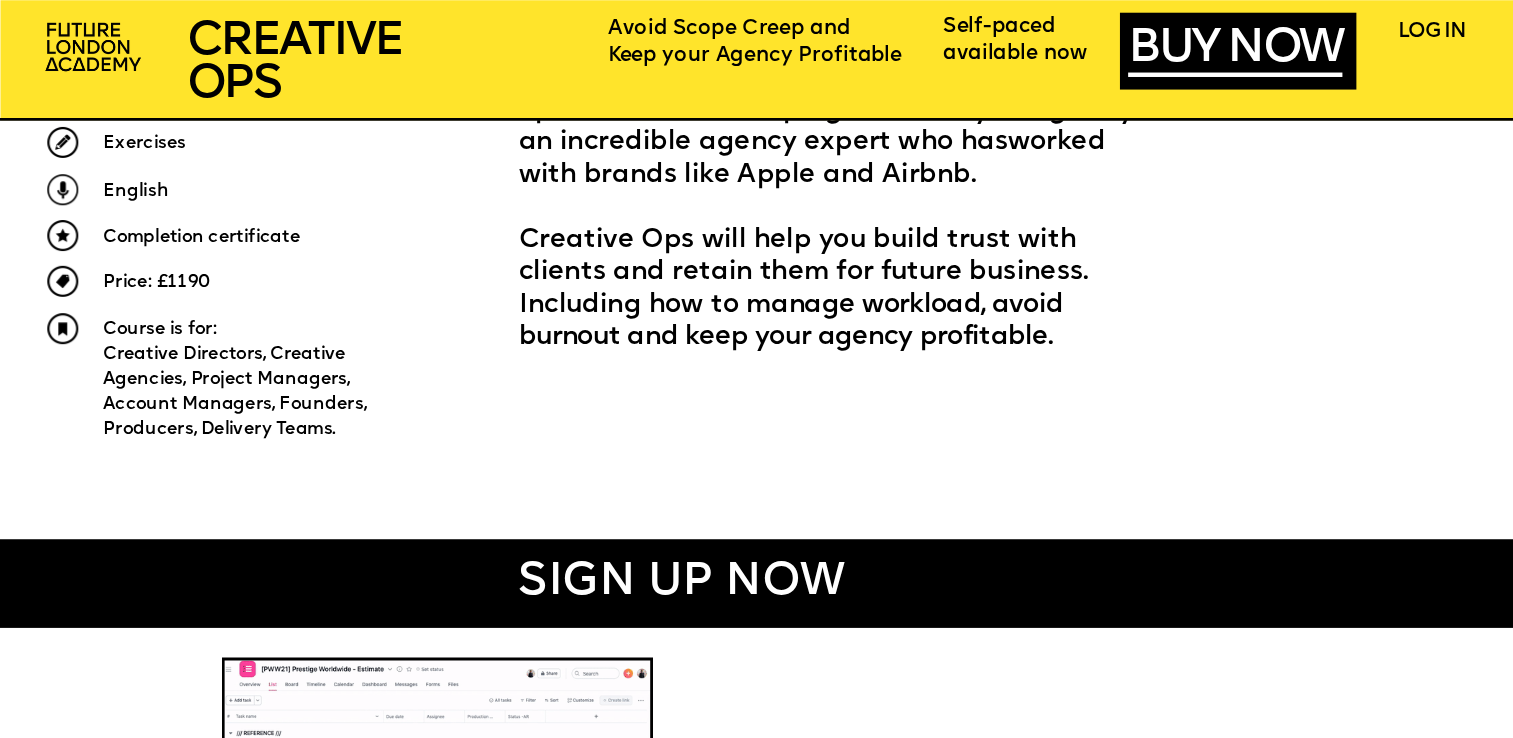 click on "CREATIVE  OPERatioNS    FOR AGENCIES SCHEDULING STAFFING WORKLOAD I really liked the real-world examples and the level of experience the speaker brought to the sessions. Brent Coutain Head of Digital Division at Lonsdale Saatchi & Saatchi THANK YOU for your Creative Ops course. As someone who has worked in the creative industry for over 20 years but is very new to project management, this course has been so so helpful and insightful! The amount of information is perfect and will be instrumental in moving our company forward. I will be recommending it to everyone I know. Thank you both Ekaterina and Ariel, who were both great.  Suzi Harrison Project Manager I really enjoyed the material and will implement all the strategies I learnt. From file naming to more complex frameworks like structuring team processes.  Valentine Zimermann Vargas  Social Media Manager at Project Três  Gilda Furgiuele Creative Operations Manager at The Mint Agency Ruby Valls  Producer at Mowe Studio      Sonja Glass Circle K Europe    t" at bounding box center (756, 5658) 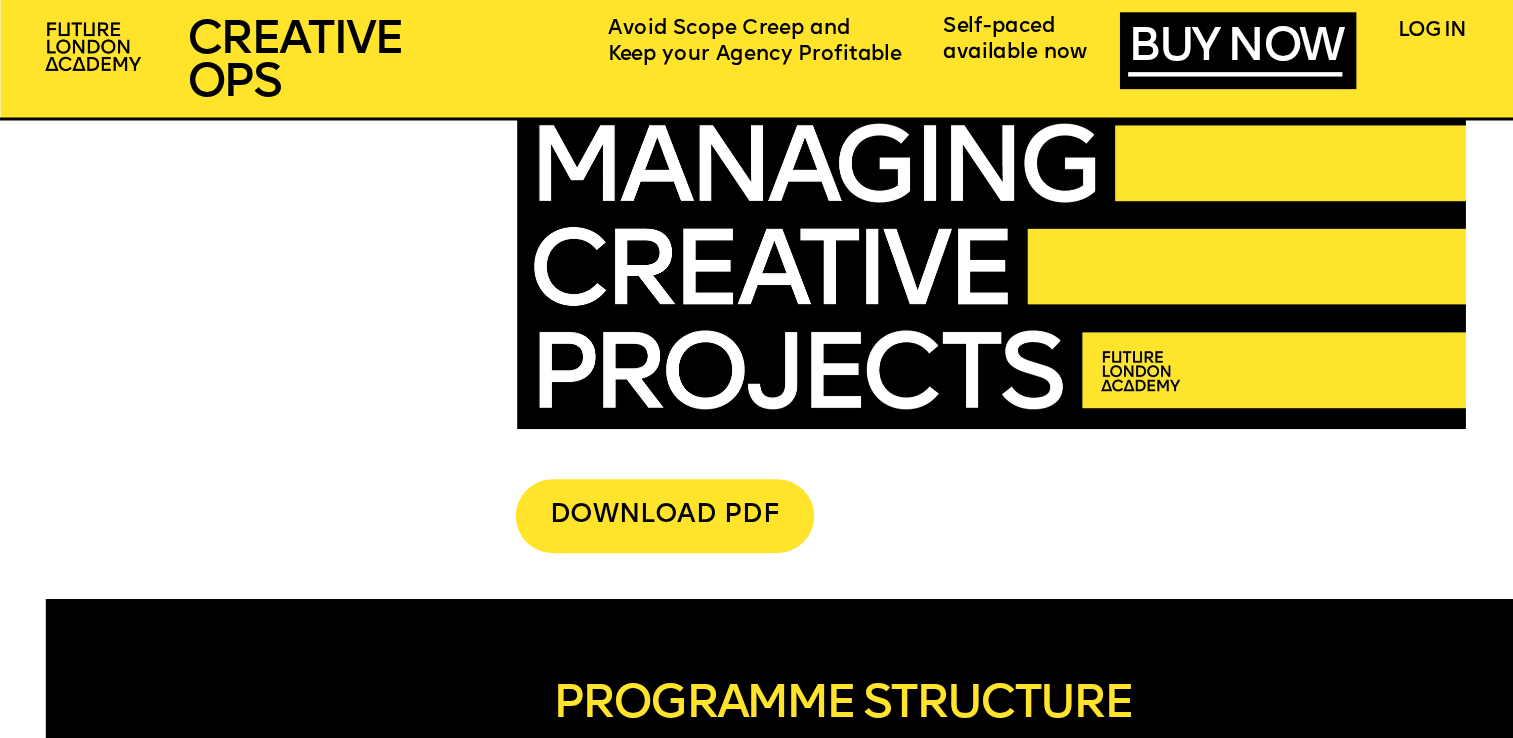 scroll, scrollTop: 5378, scrollLeft: 0, axis: vertical 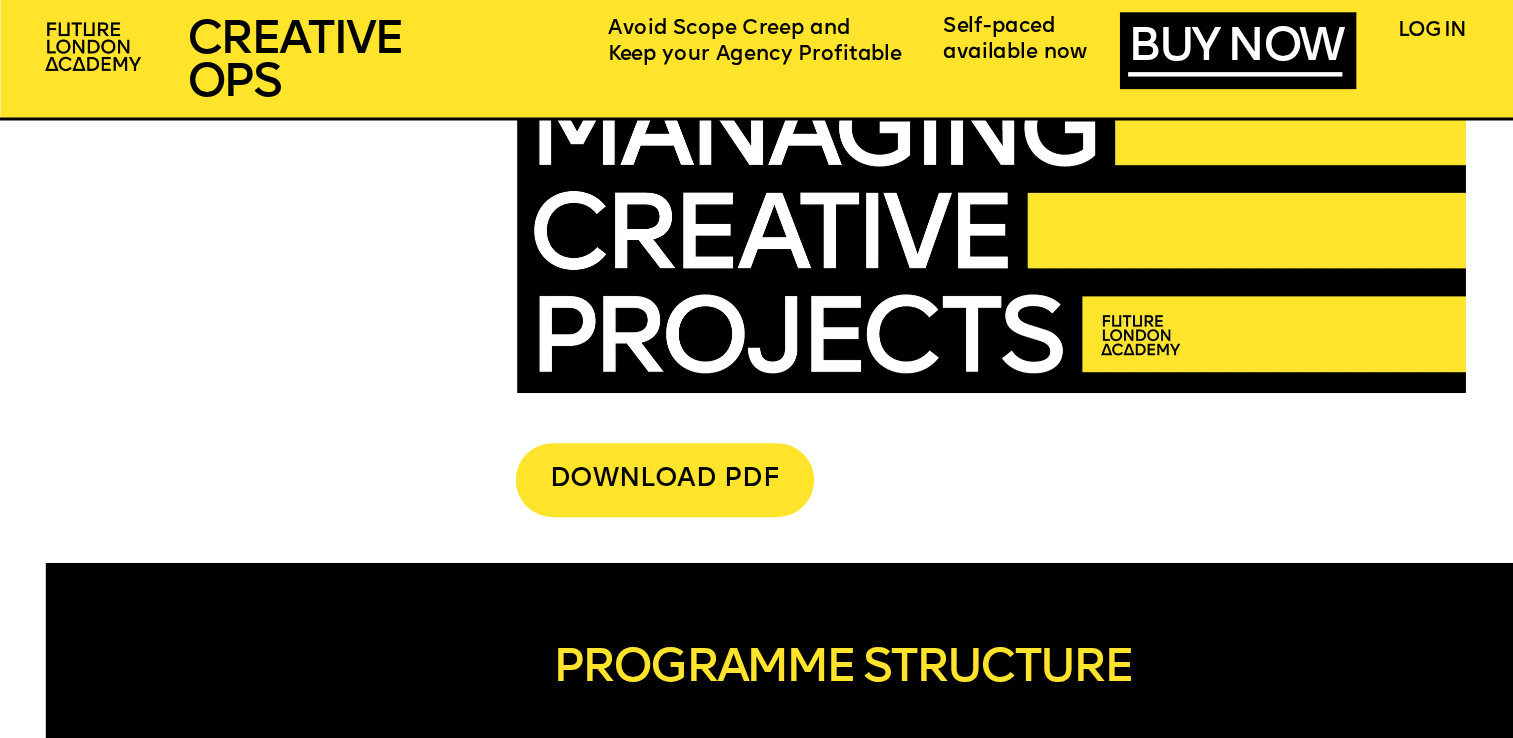 click on "DOWNLOAD PDF" at bounding box center (665, 481) 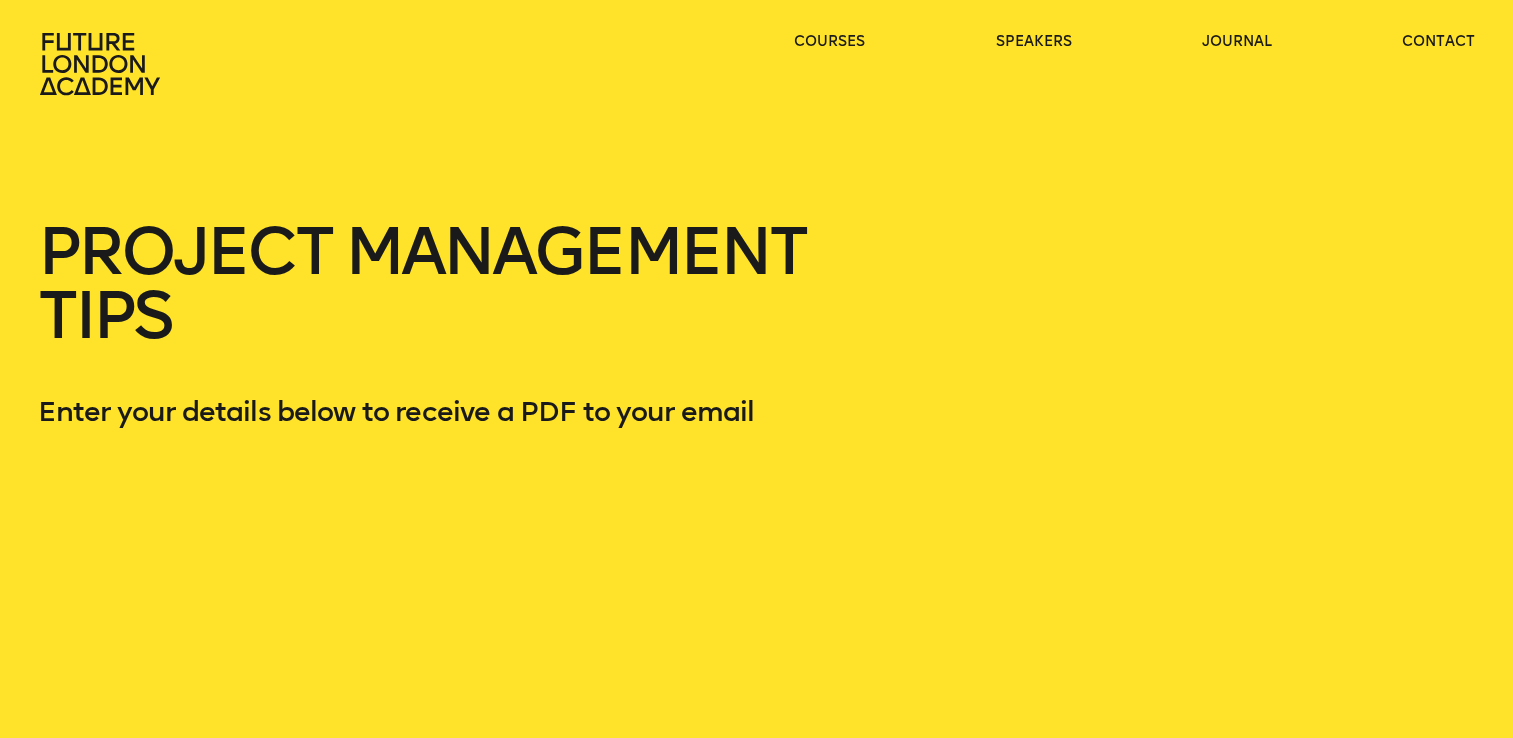 scroll, scrollTop: 94, scrollLeft: 0, axis: vertical 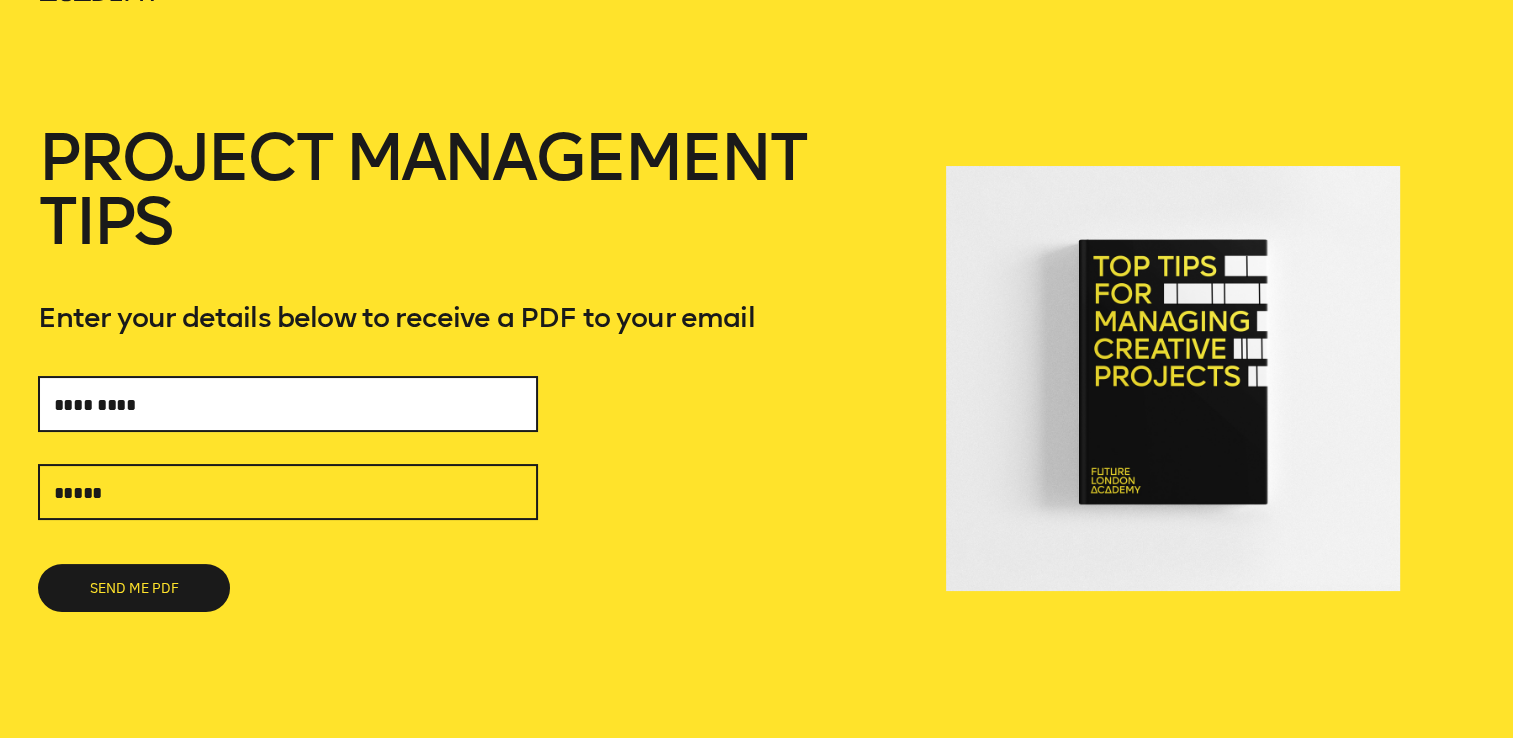 click at bounding box center (288, 404) 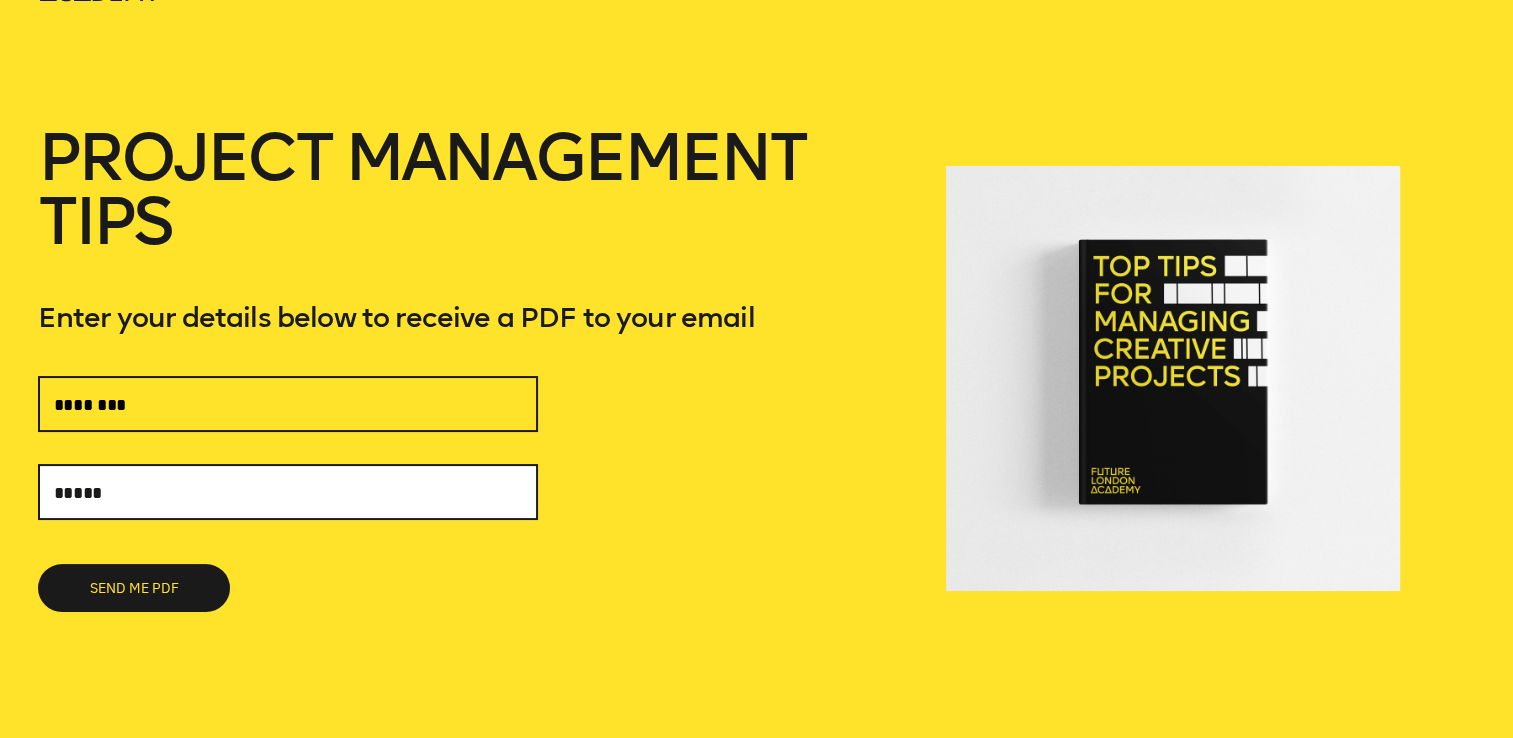 type on "**********" 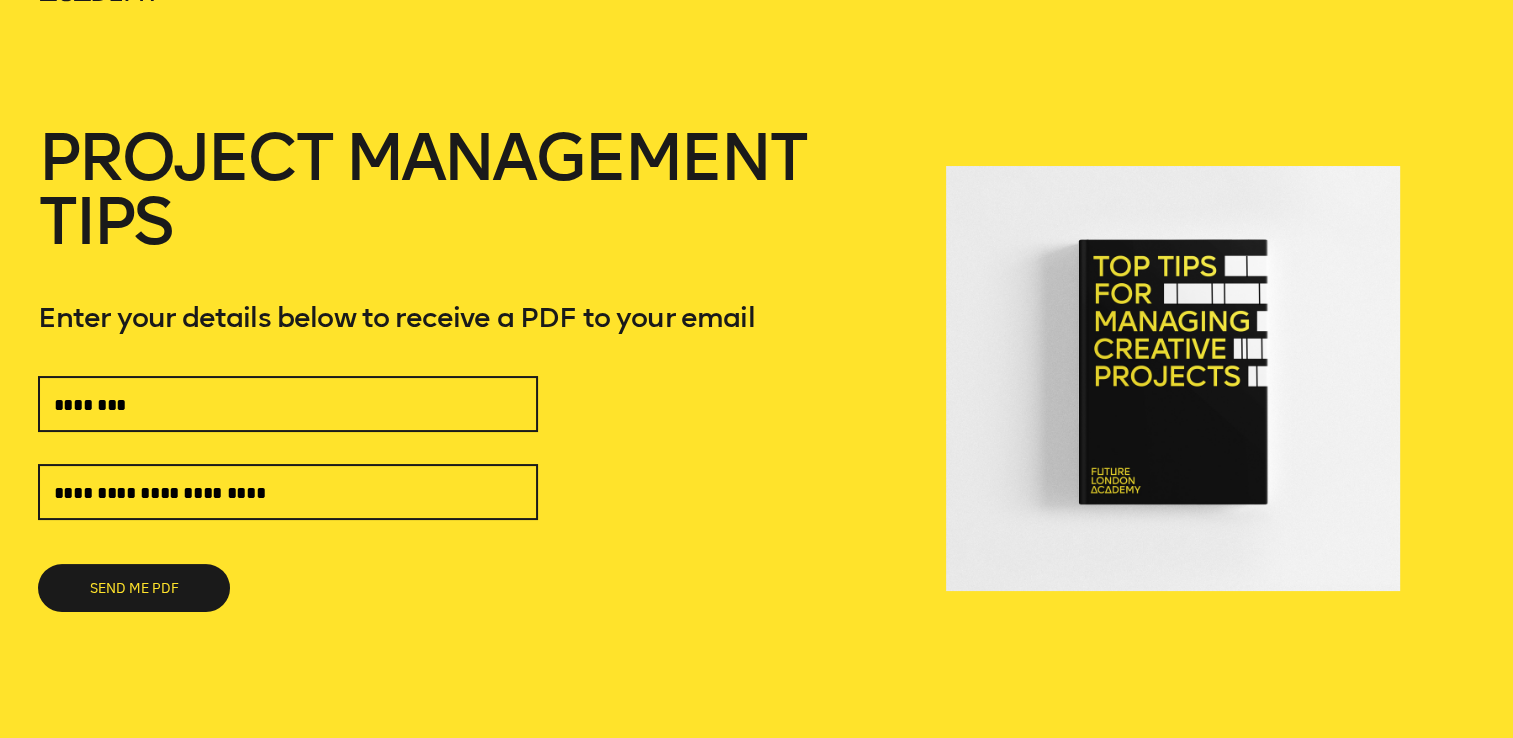 click on "SEND ME PDF" at bounding box center [134, 588] 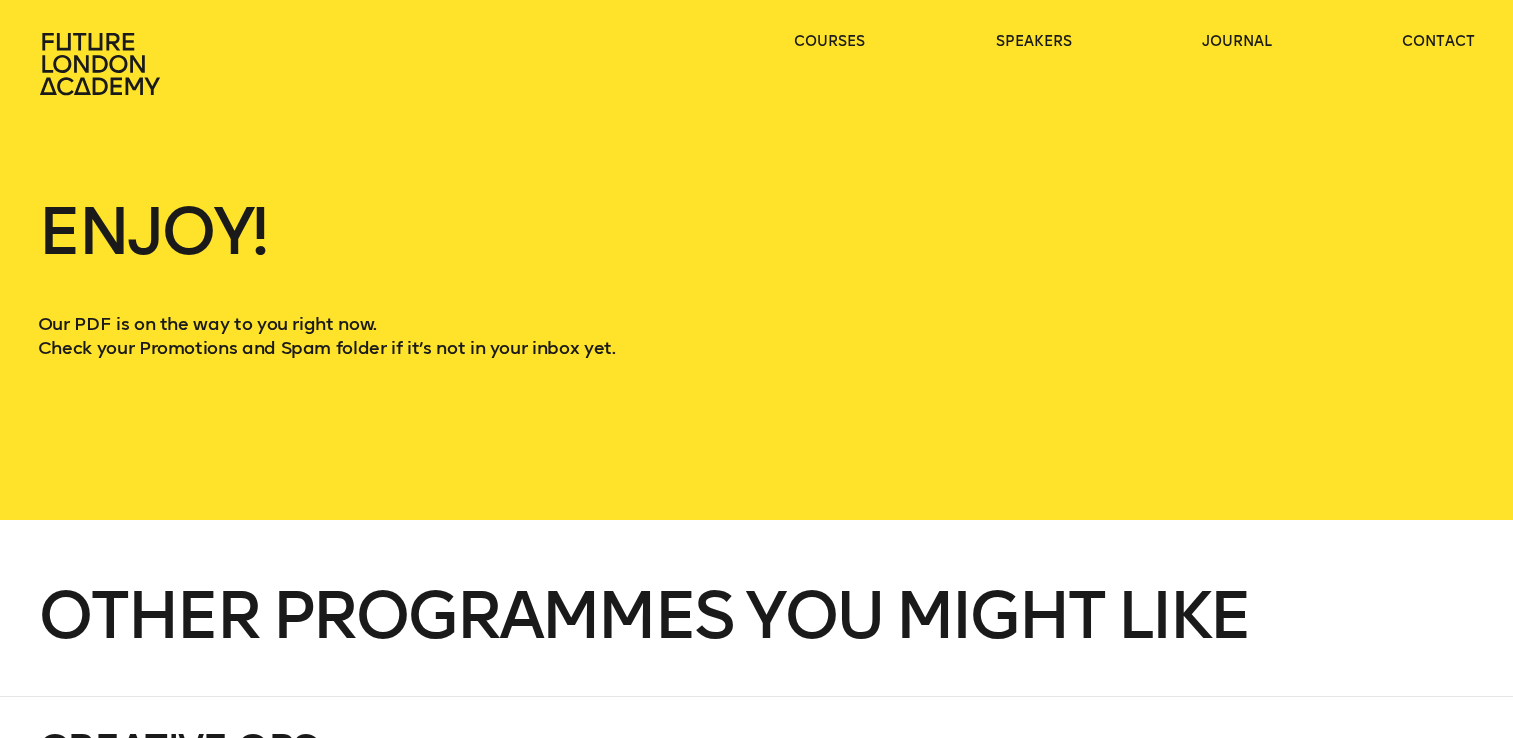scroll, scrollTop: 0, scrollLeft: 0, axis: both 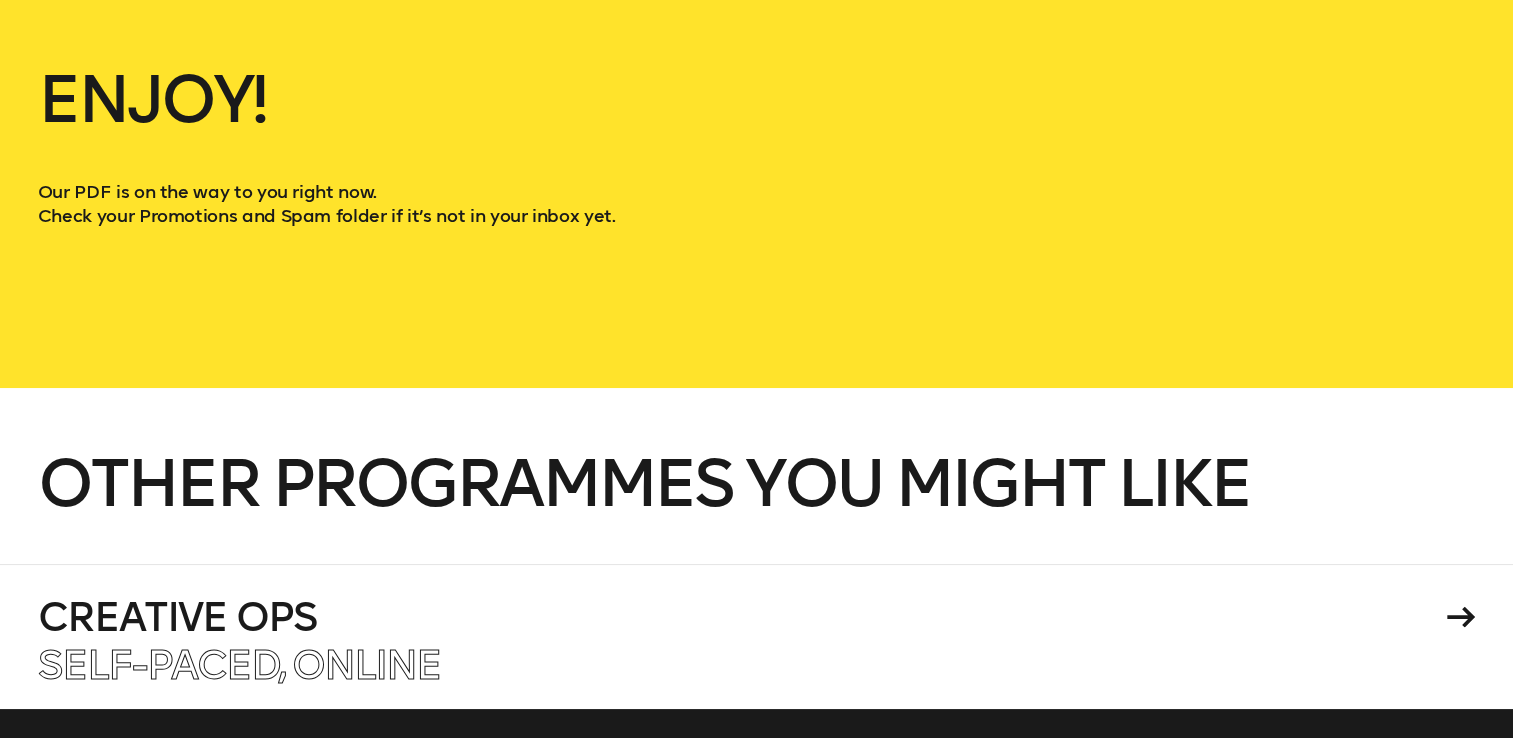 click on "Creative Ops" at bounding box center (739, 617) 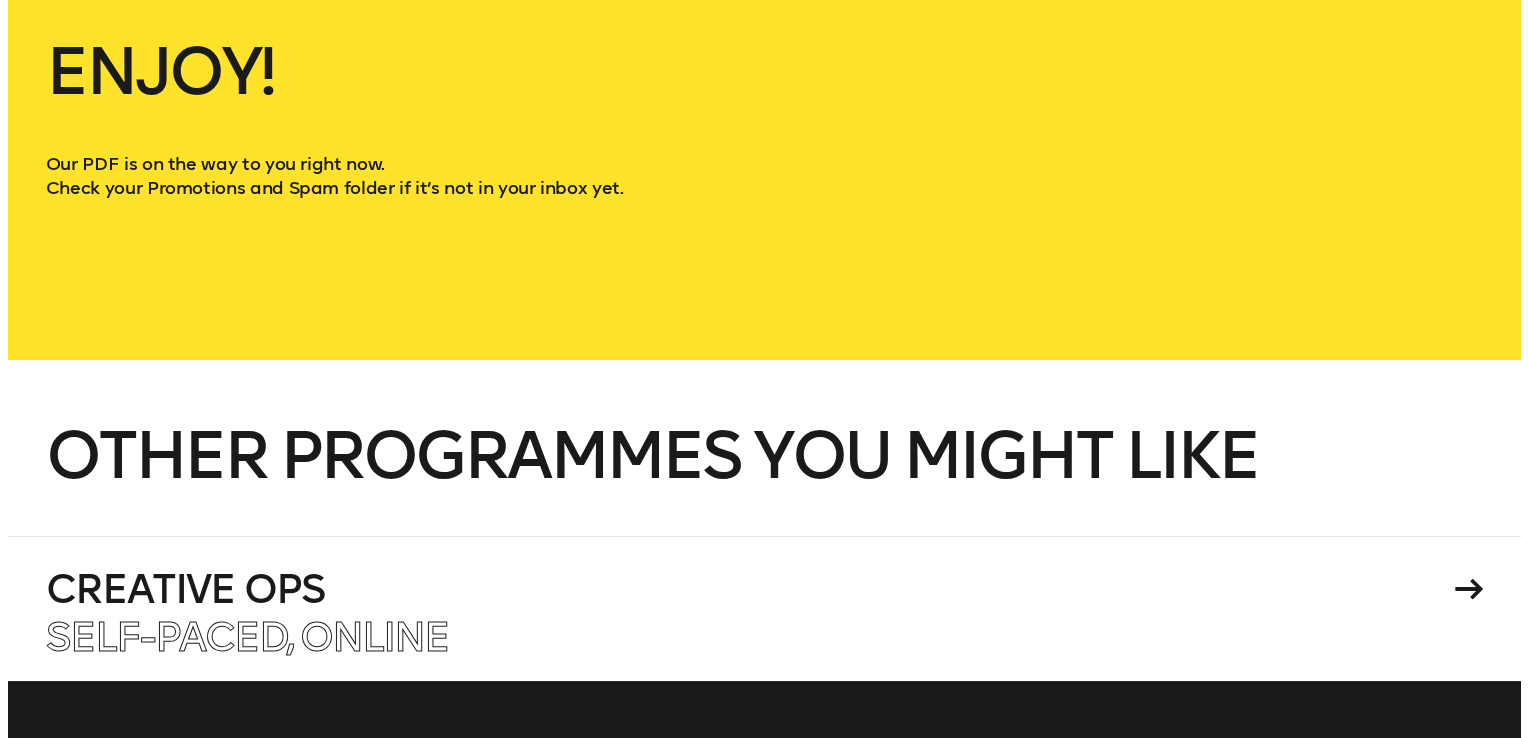 scroll, scrollTop: 0, scrollLeft: 0, axis: both 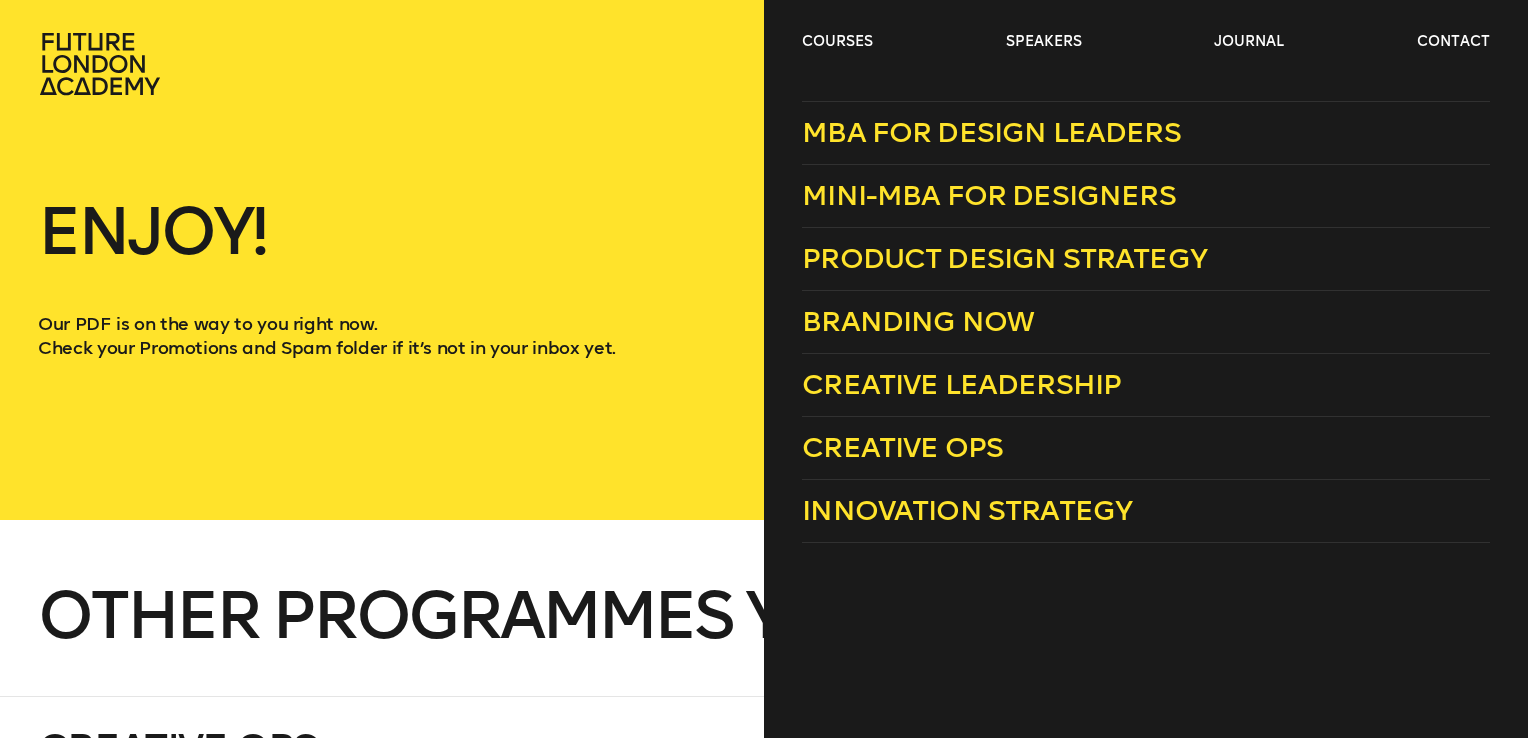 click on "Innovation Strategy" at bounding box center [967, 510] 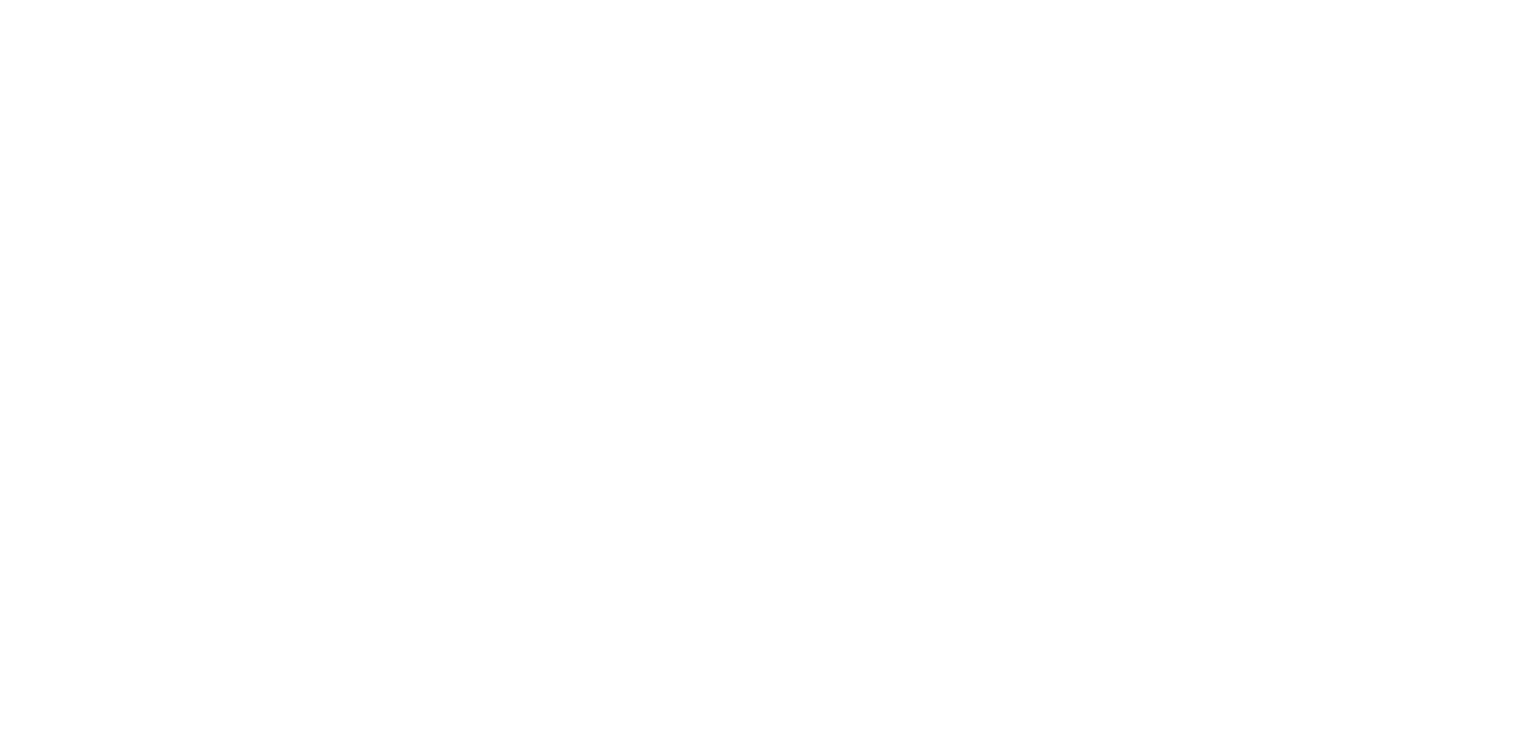 scroll, scrollTop: 0, scrollLeft: 0, axis: both 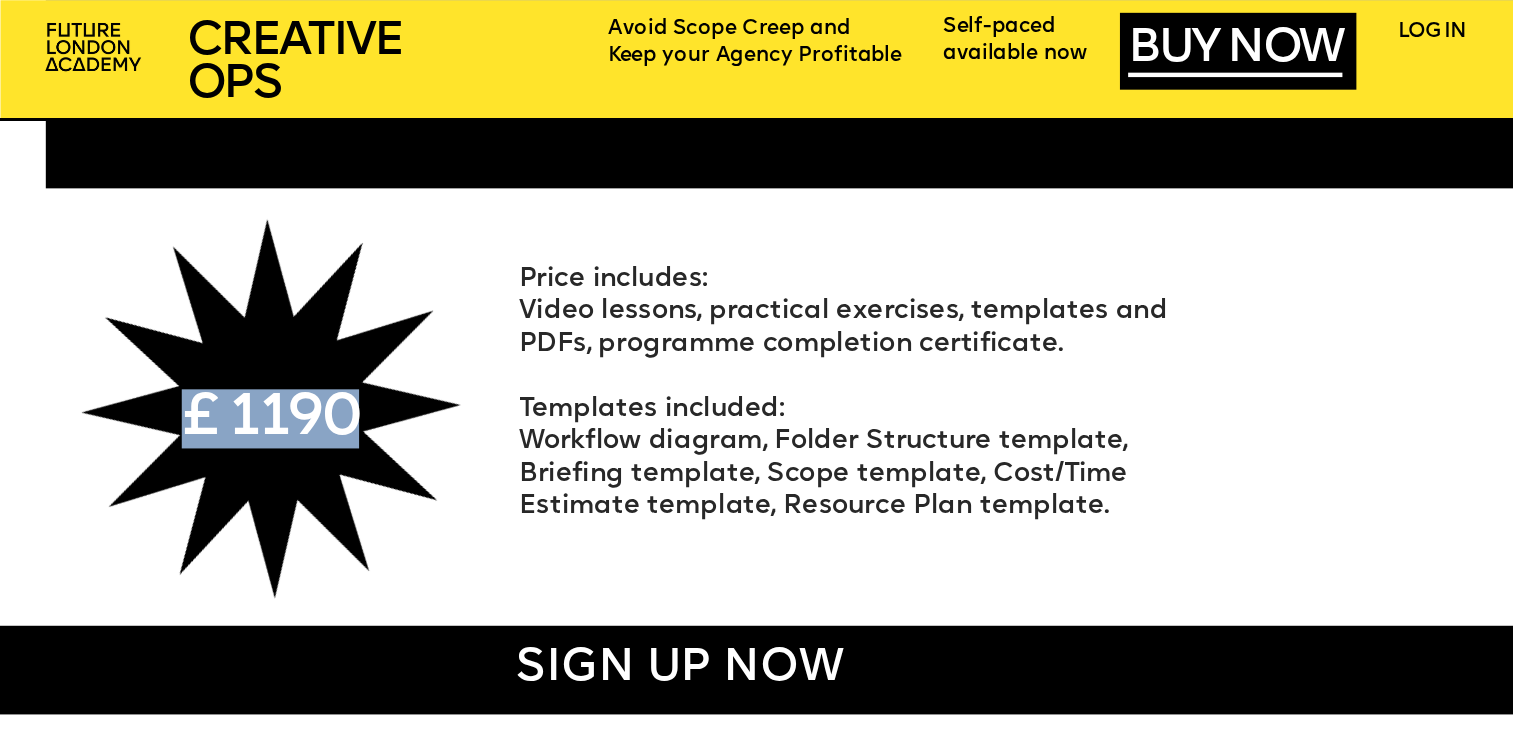 drag, startPoint x: 360, startPoint y: 420, endPoint x: 178, endPoint y: 435, distance: 182.61708 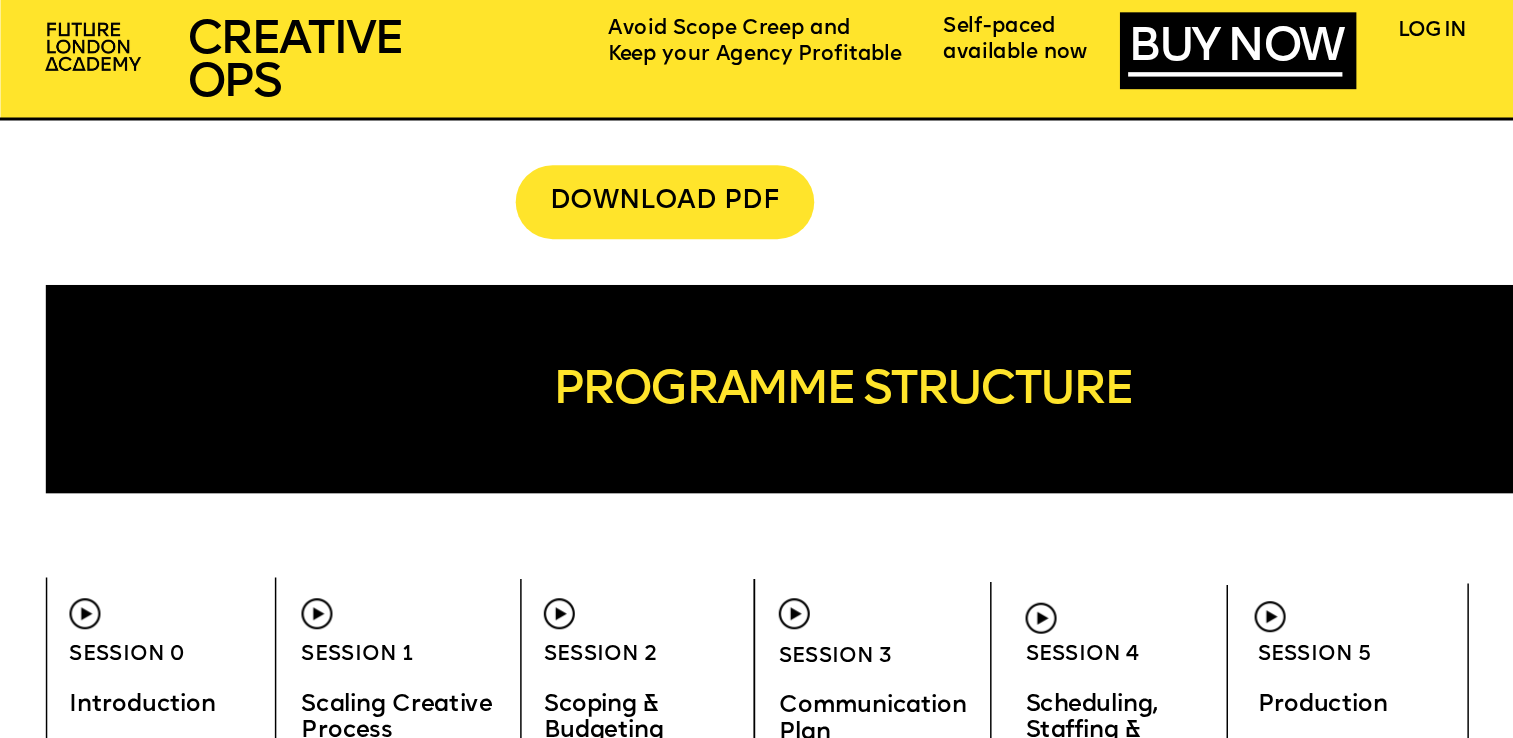 scroll, scrollTop: 5398, scrollLeft: 0, axis: vertical 